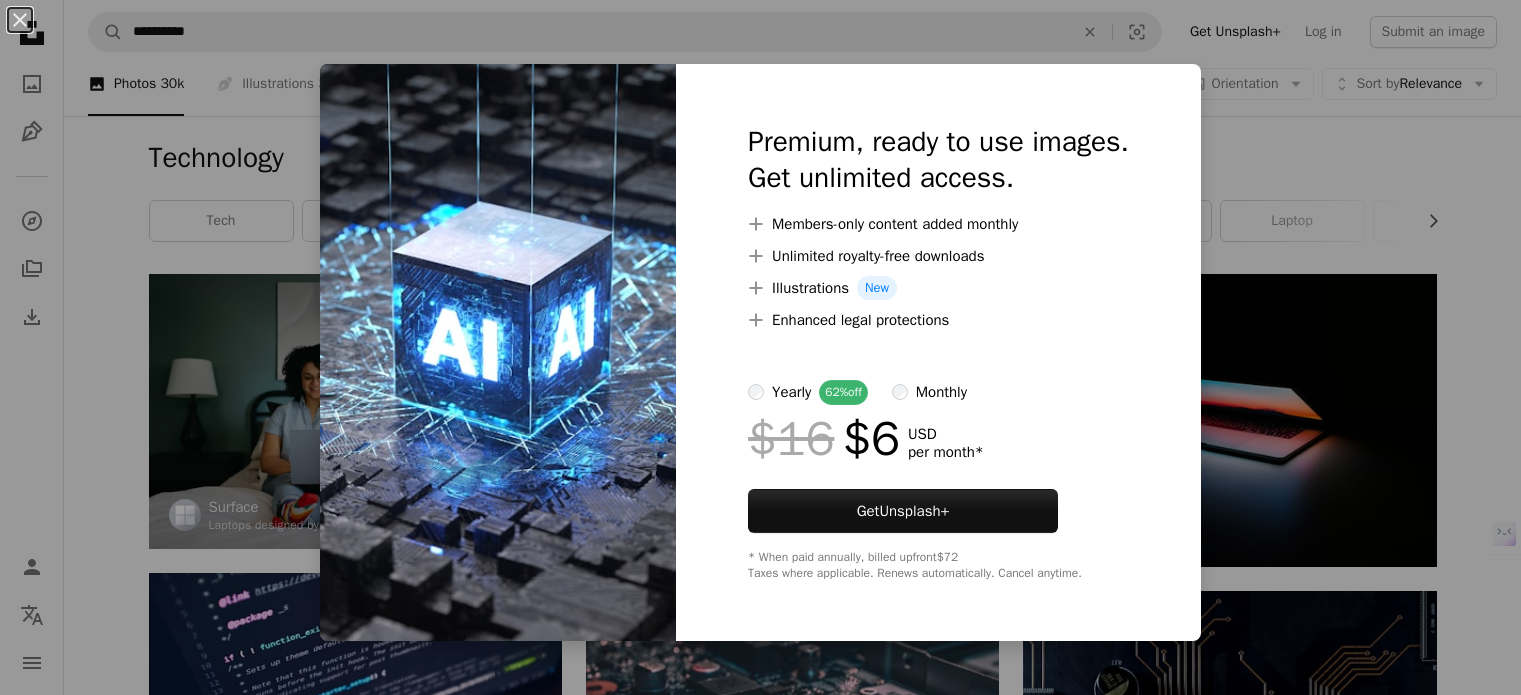 scroll, scrollTop: 3866, scrollLeft: 0, axis: vertical 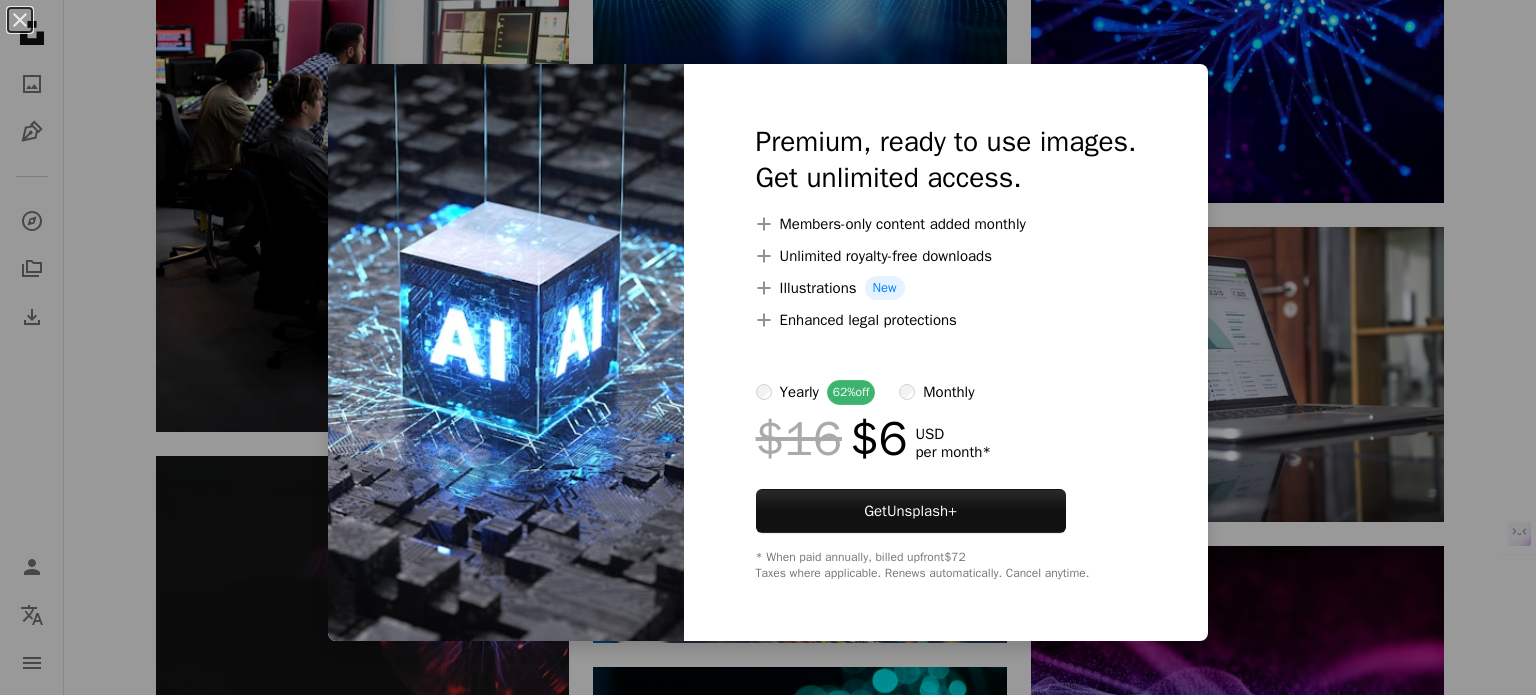 click on "An X shape Premium, ready to use images. Get unlimited access. A plus sign Members-only content added monthly A plus sign Unlimited royalty-free downloads A plus sign Illustrations  New A plus sign Enhanced legal protections yearly 62%  off monthly $16   $6 USD per month * Get  Unsplash+ * When paid annually, billed upfront  $72 Taxes where applicable. Renews automatically. Cancel anytime." at bounding box center (768, 347) 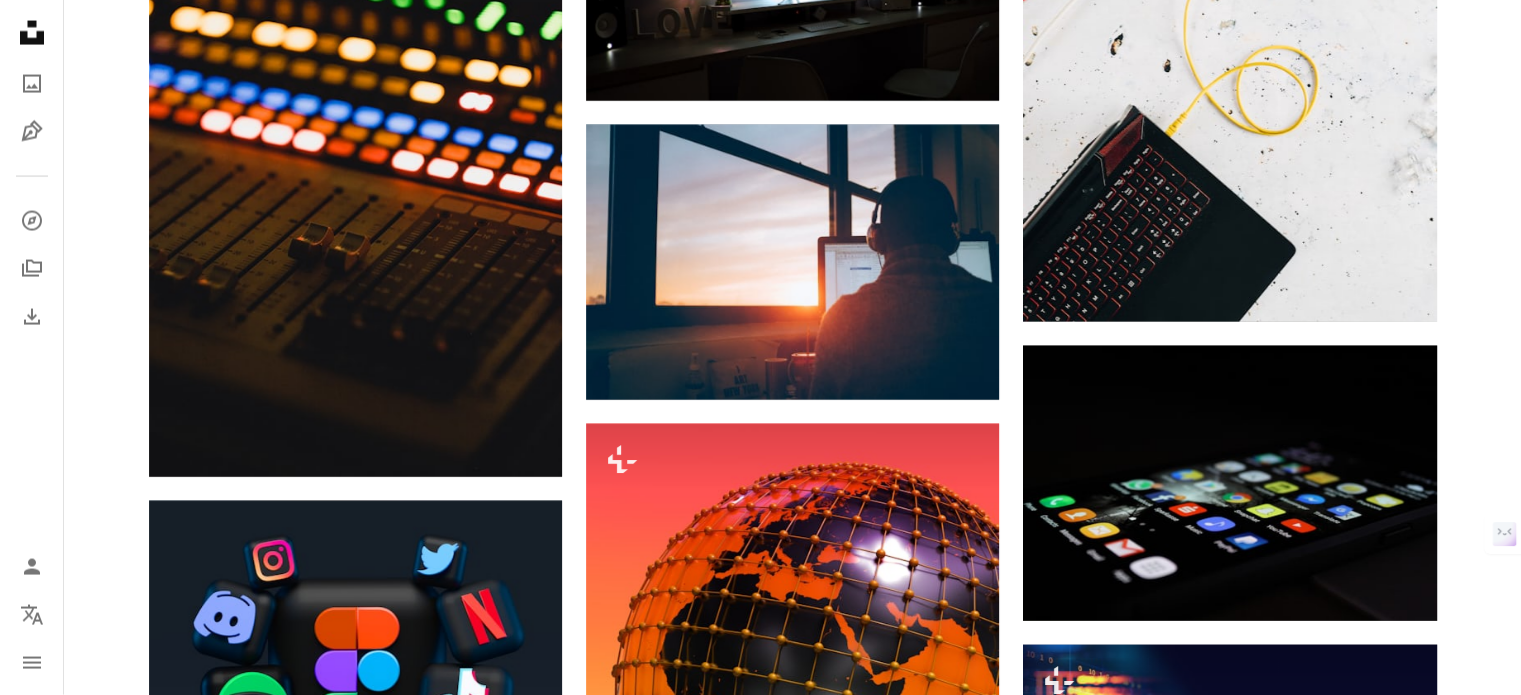 scroll, scrollTop: 11600, scrollLeft: 0, axis: vertical 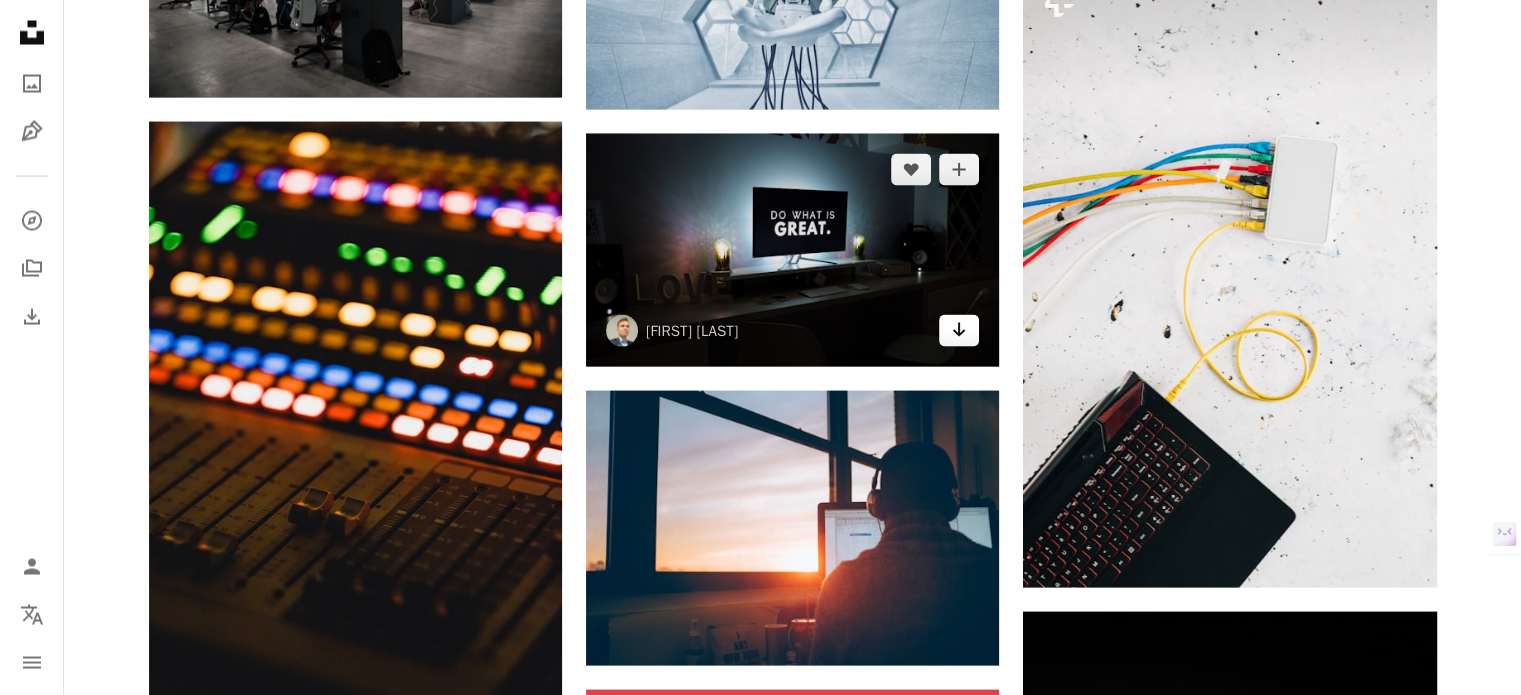 click 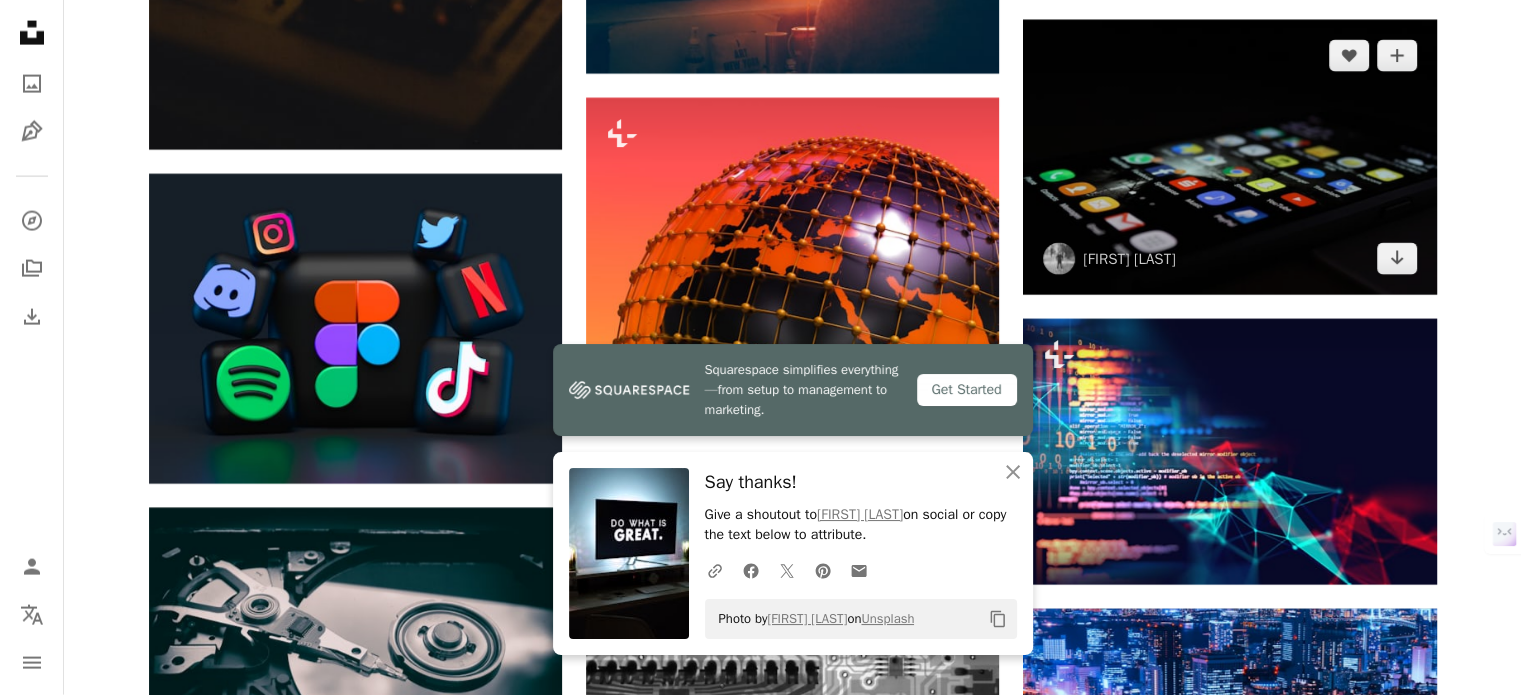 scroll, scrollTop: 12400, scrollLeft: 0, axis: vertical 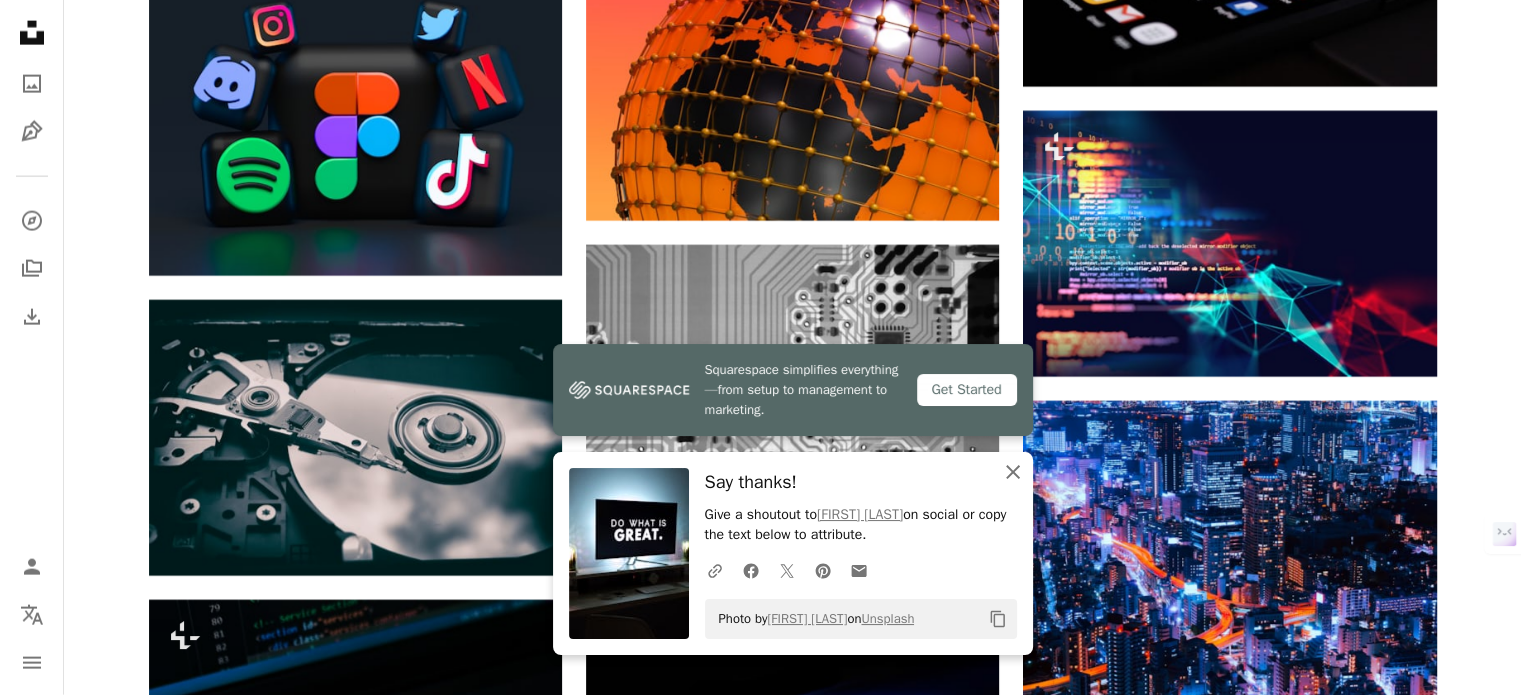 click on "An X shape" 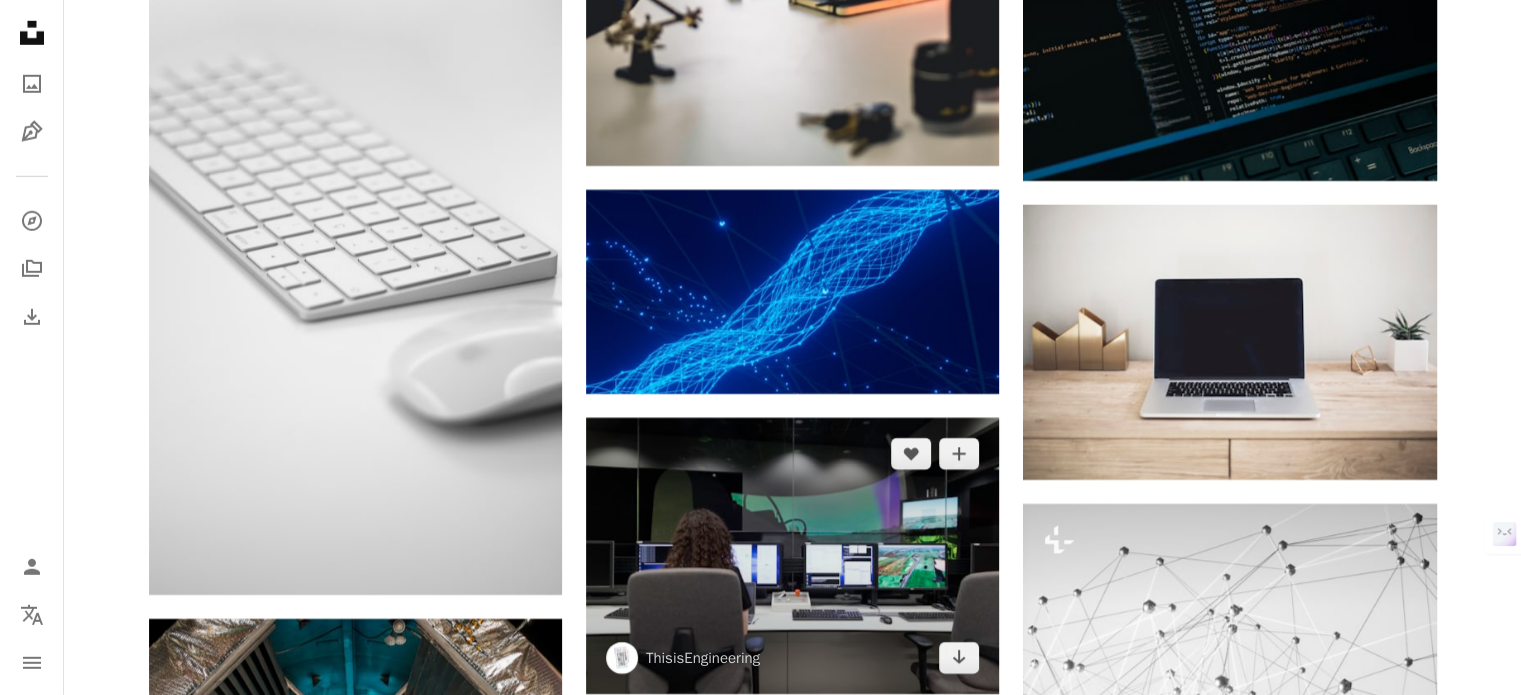 scroll, scrollTop: 13733, scrollLeft: 0, axis: vertical 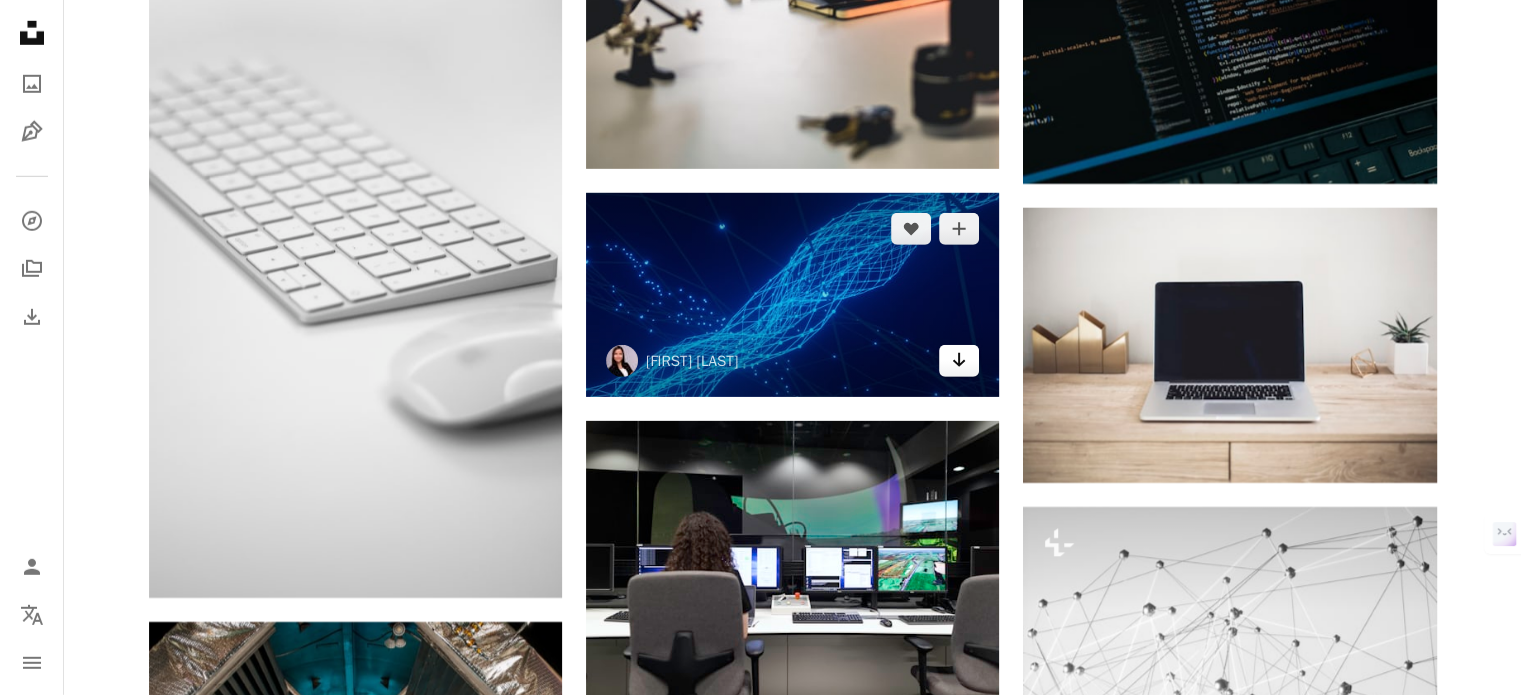click on "Arrow pointing down" at bounding box center (959, 361) 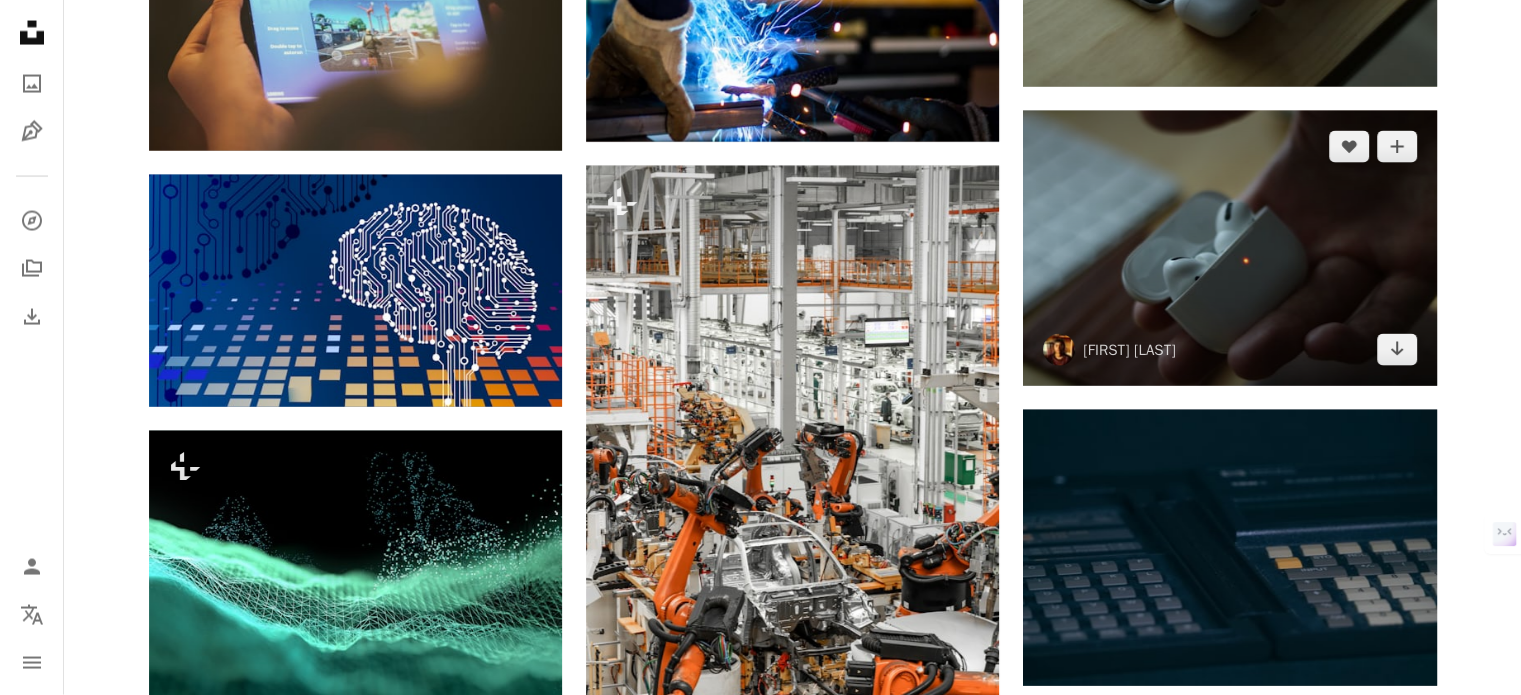 scroll, scrollTop: 19466, scrollLeft: 0, axis: vertical 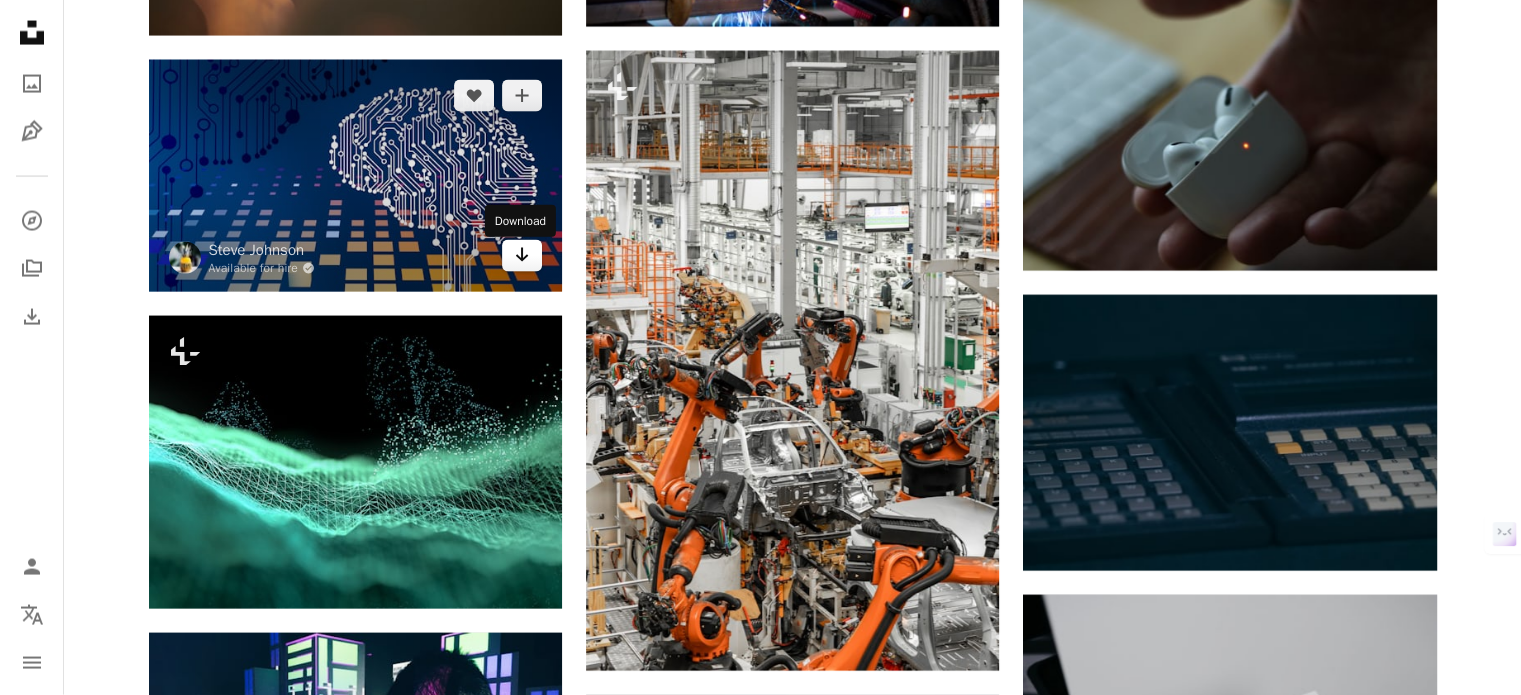 click 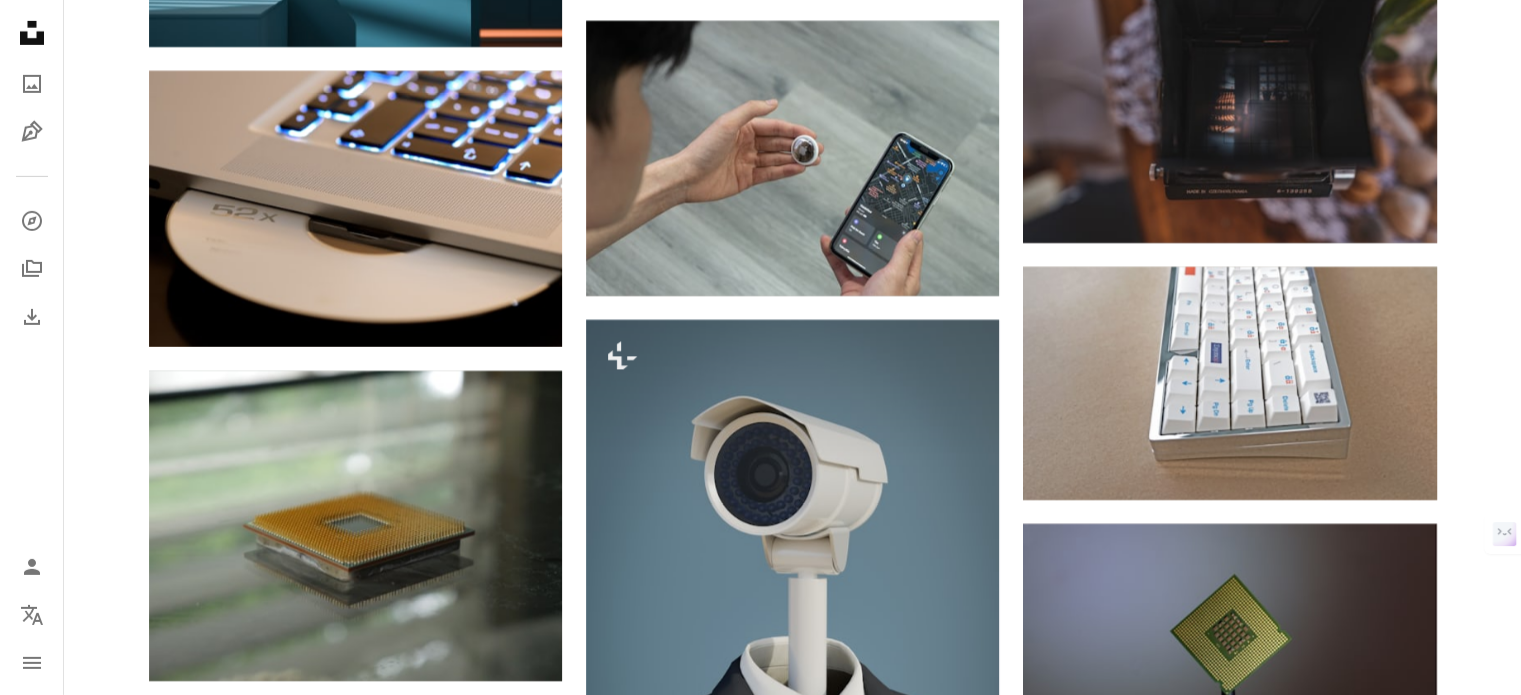 scroll, scrollTop: 36533, scrollLeft: 0, axis: vertical 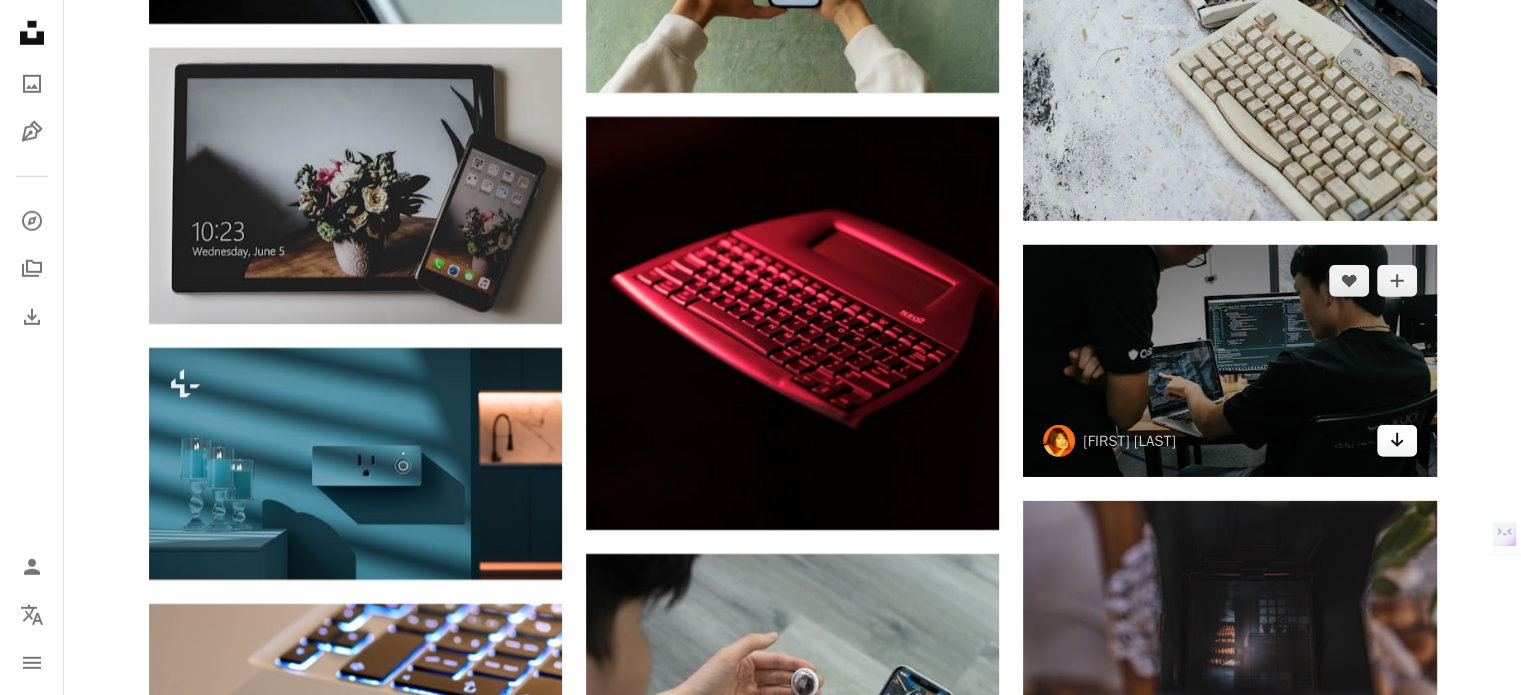 click on "Arrow pointing down" 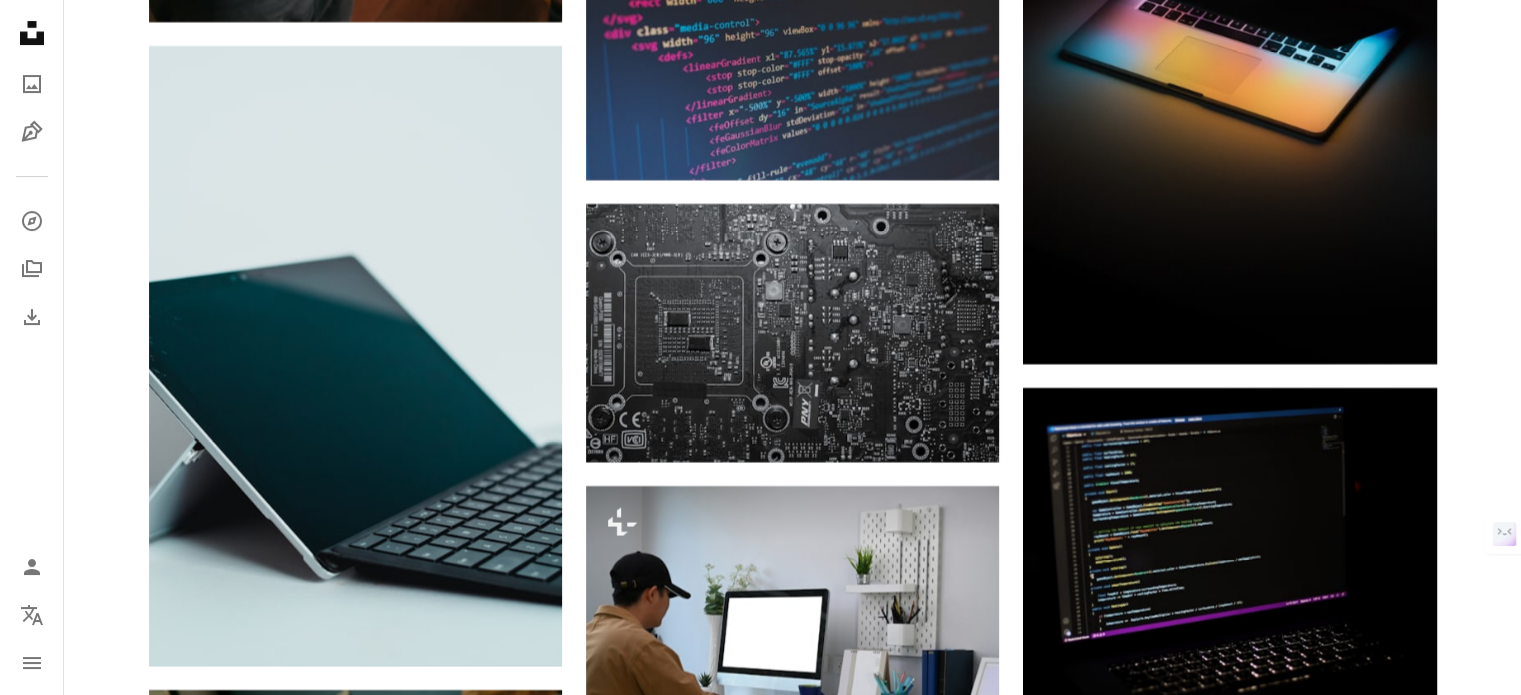 scroll, scrollTop: 59466, scrollLeft: 0, axis: vertical 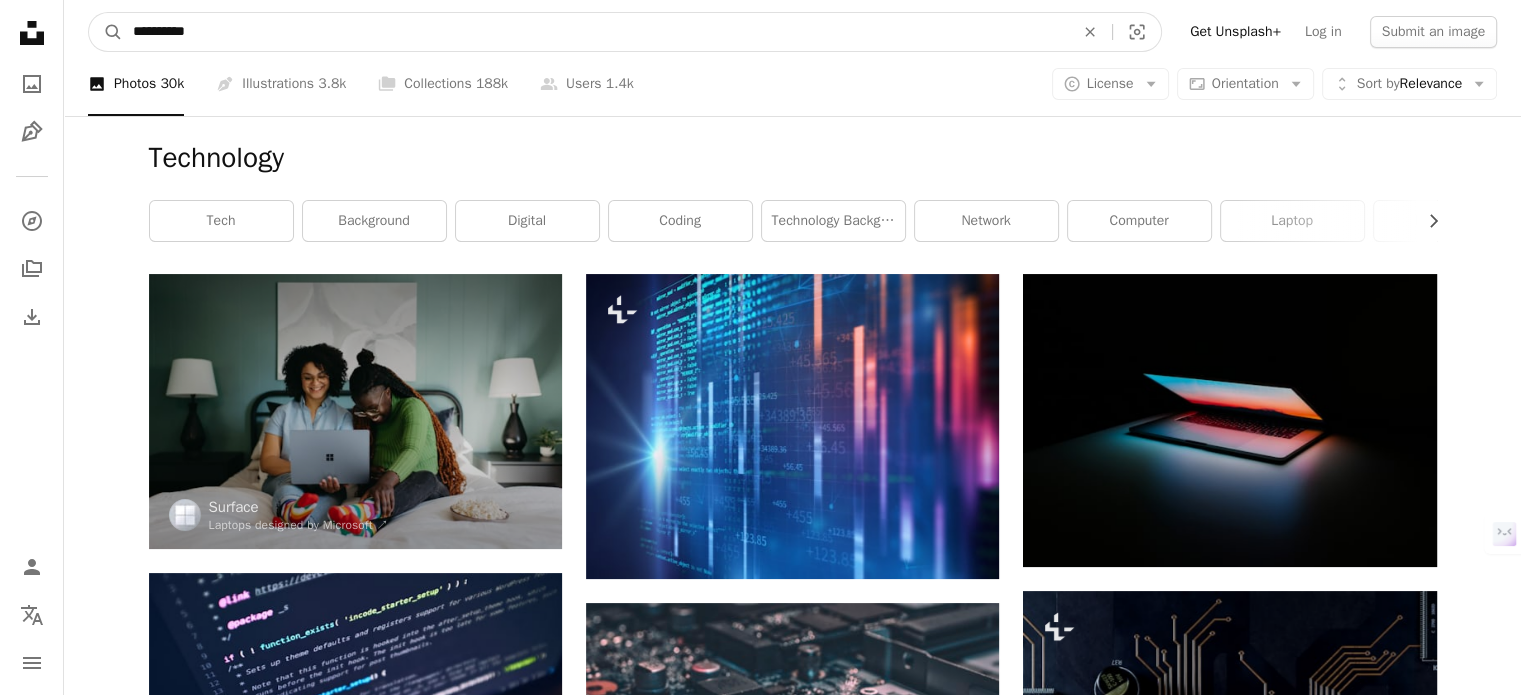 drag, startPoint x: 298, startPoint y: 19, endPoint x: 0, endPoint y: -19, distance: 300.41306 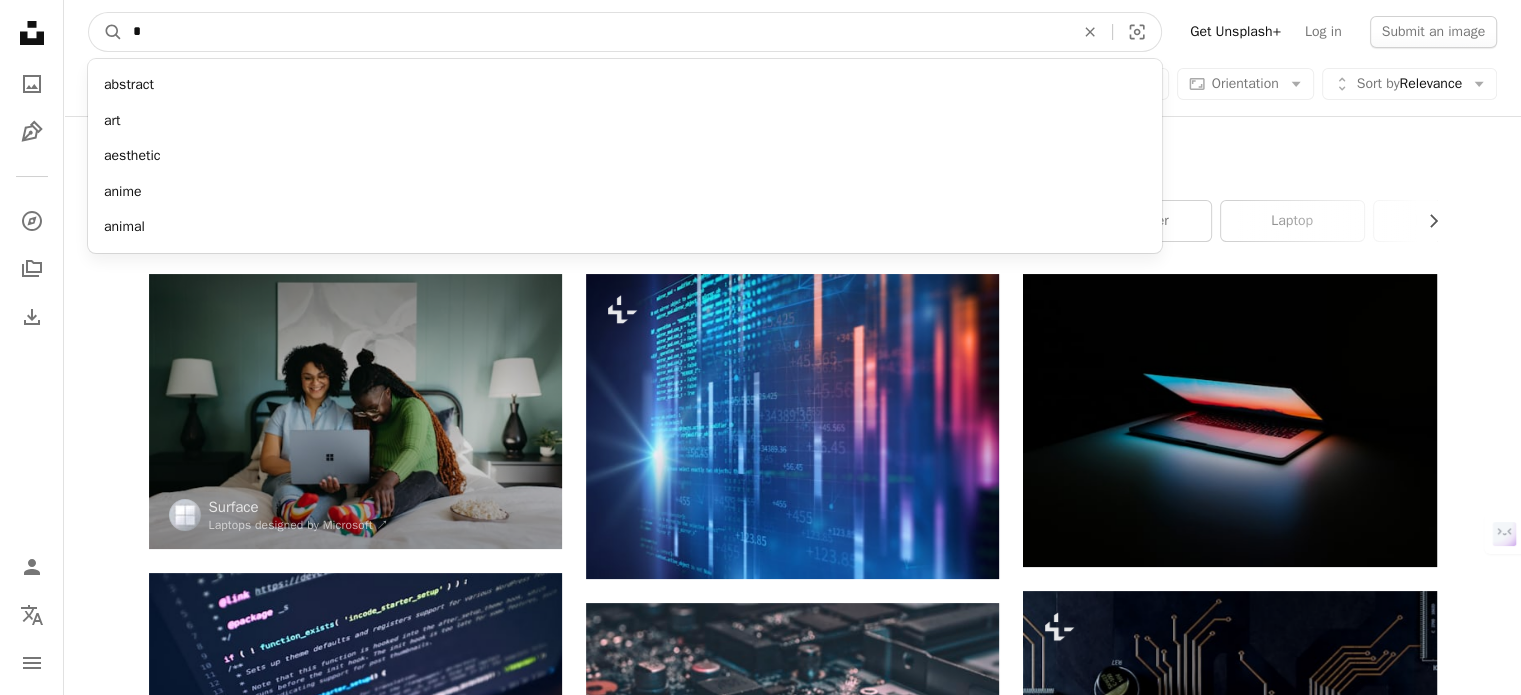 type on "**" 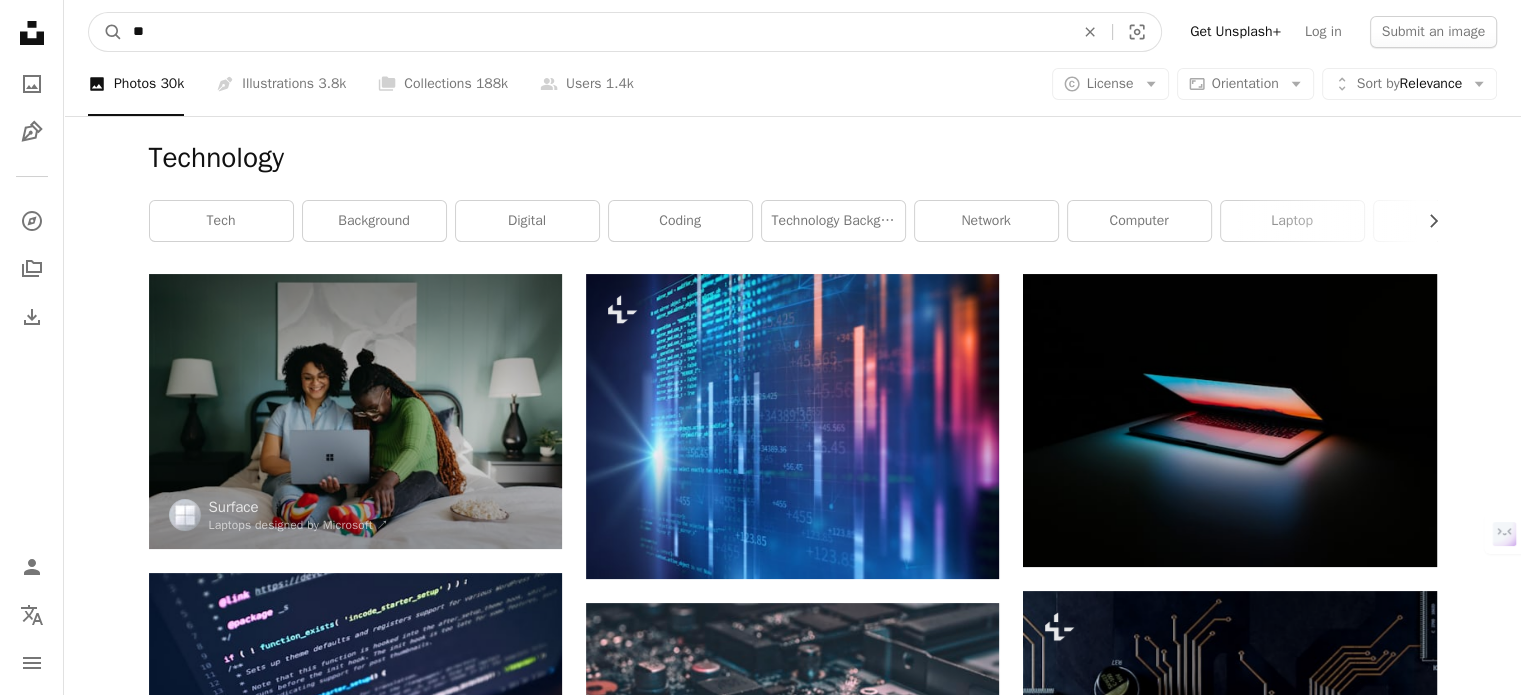 click on "A magnifying glass" at bounding box center [106, 32] 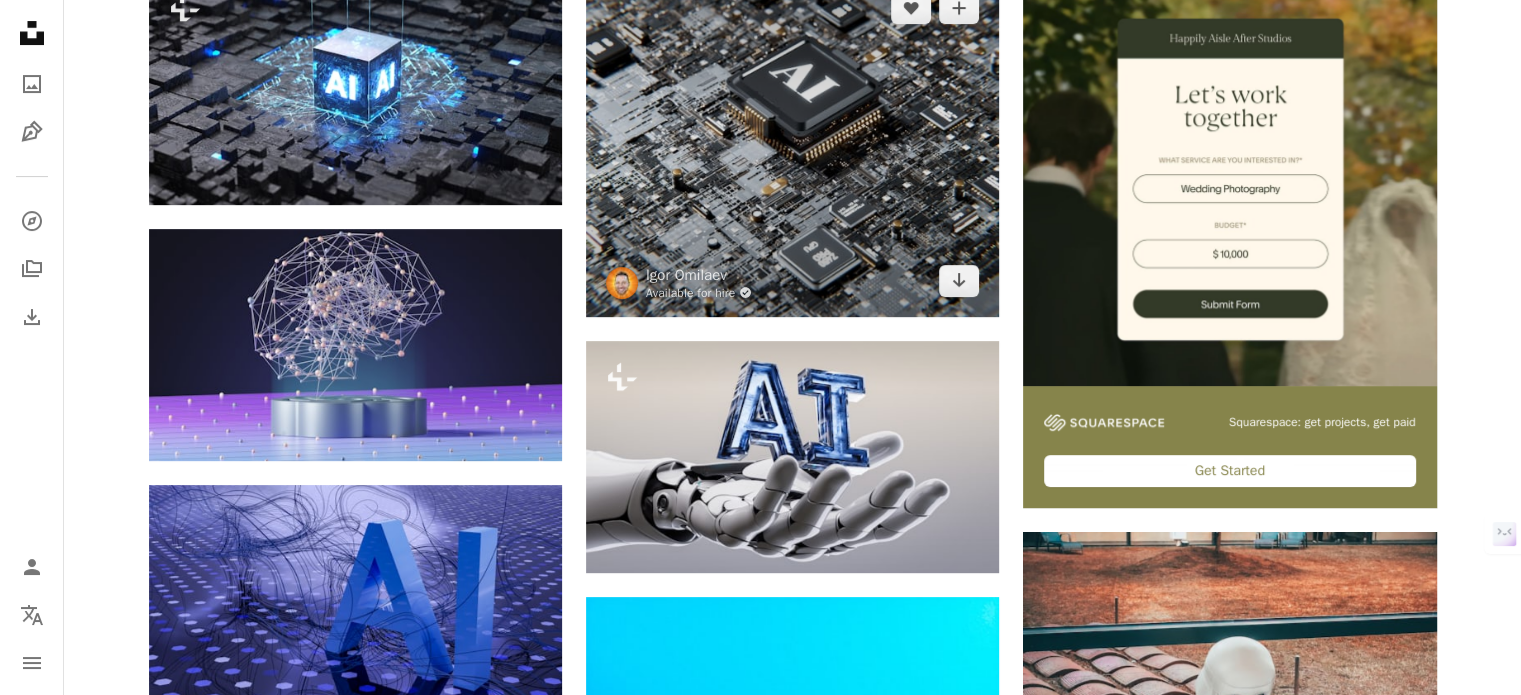 scroll, scrollTop: 533, scrollLeft: 0, axis: vertical 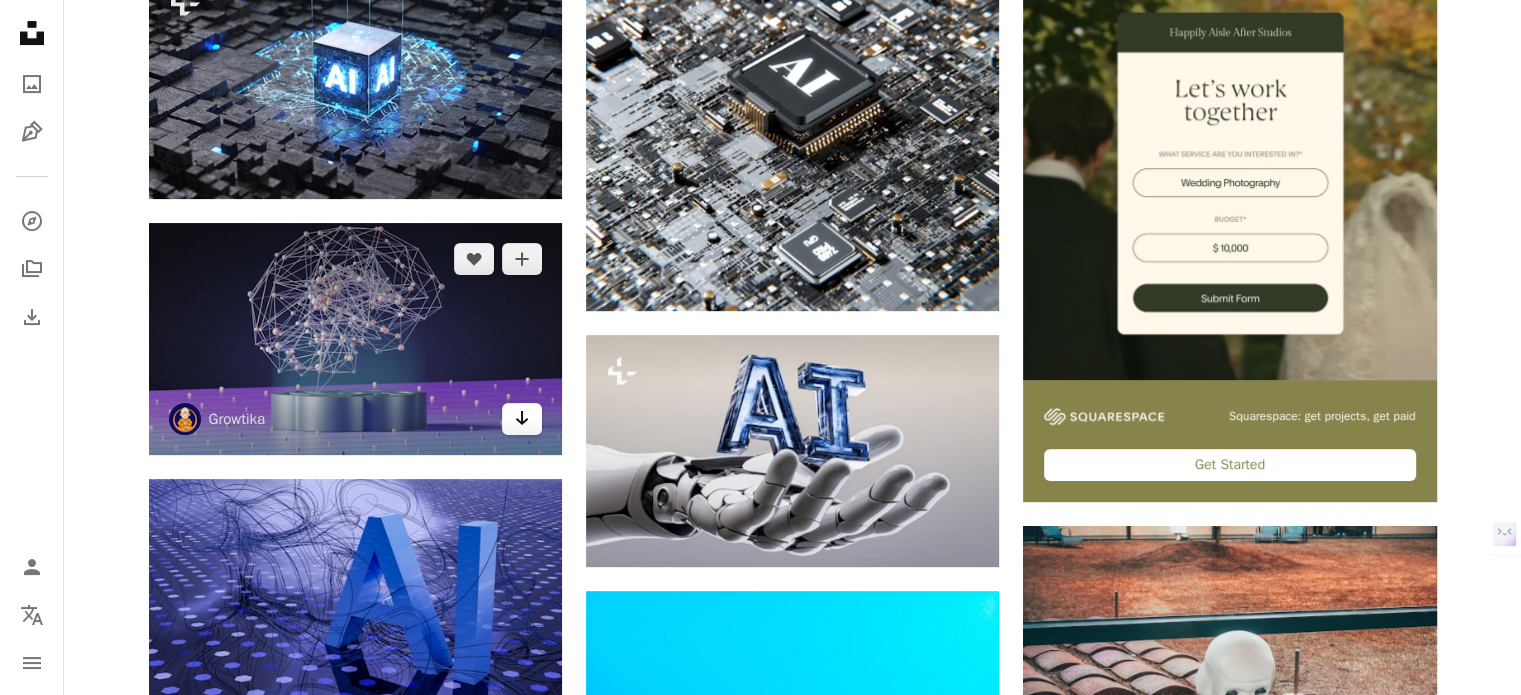 click on "Arrow pointing down" 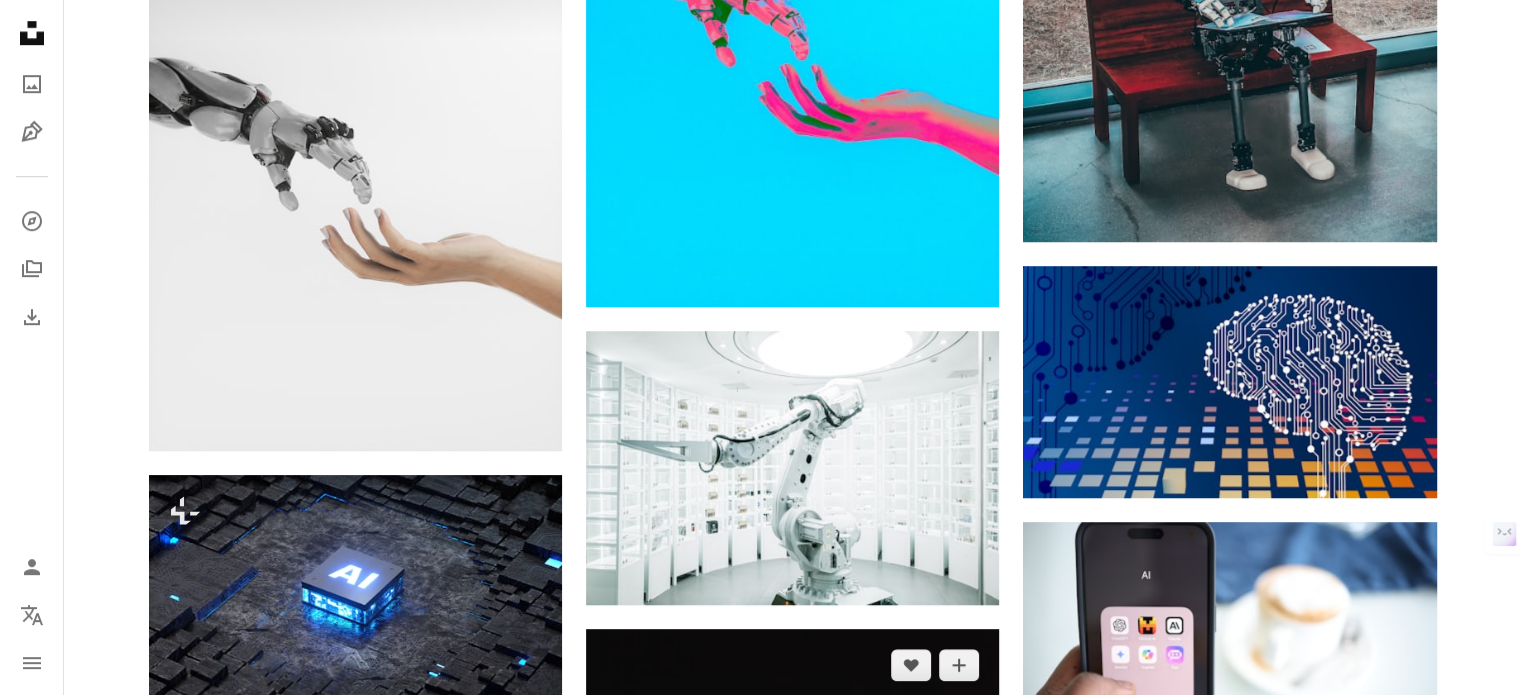 scroll, scrollTop: 1333, scrollLeft: 0, axis: vertical 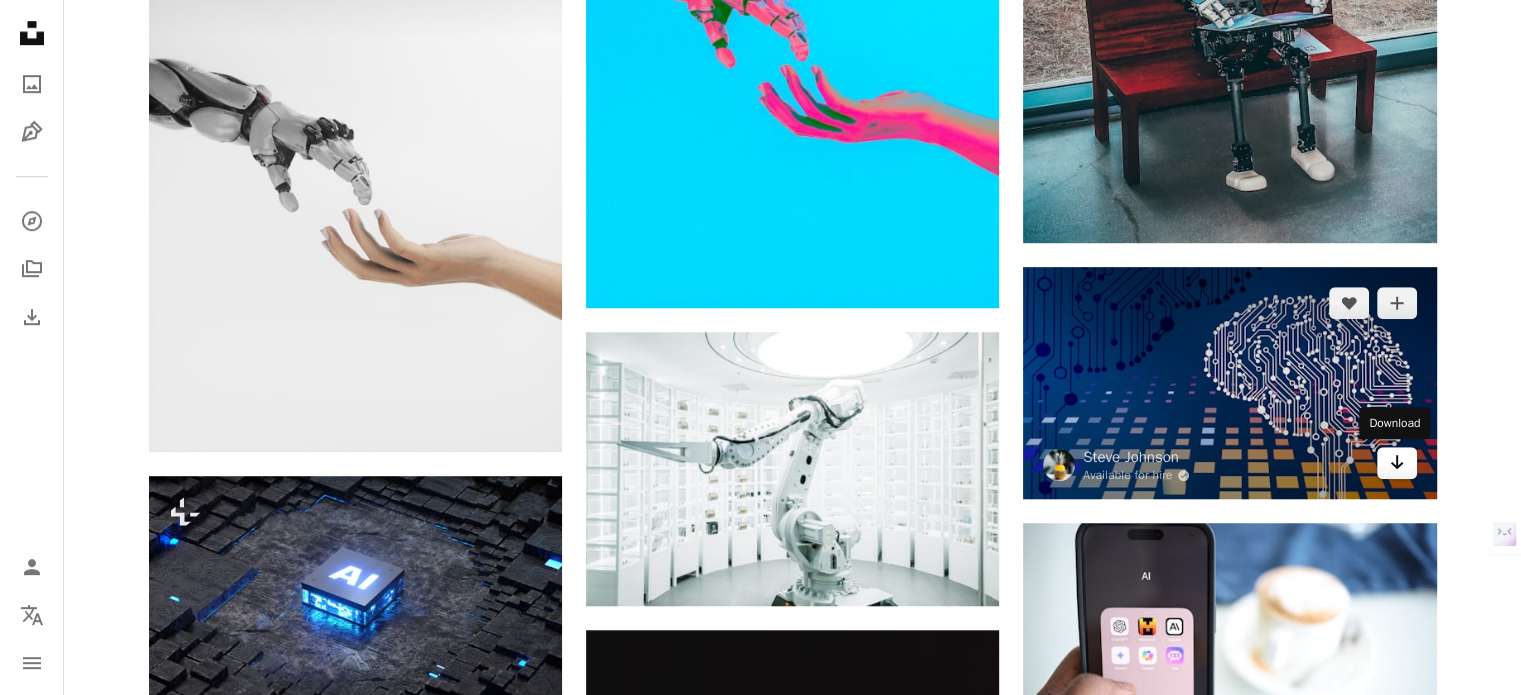 click on "Arrow pointing down" 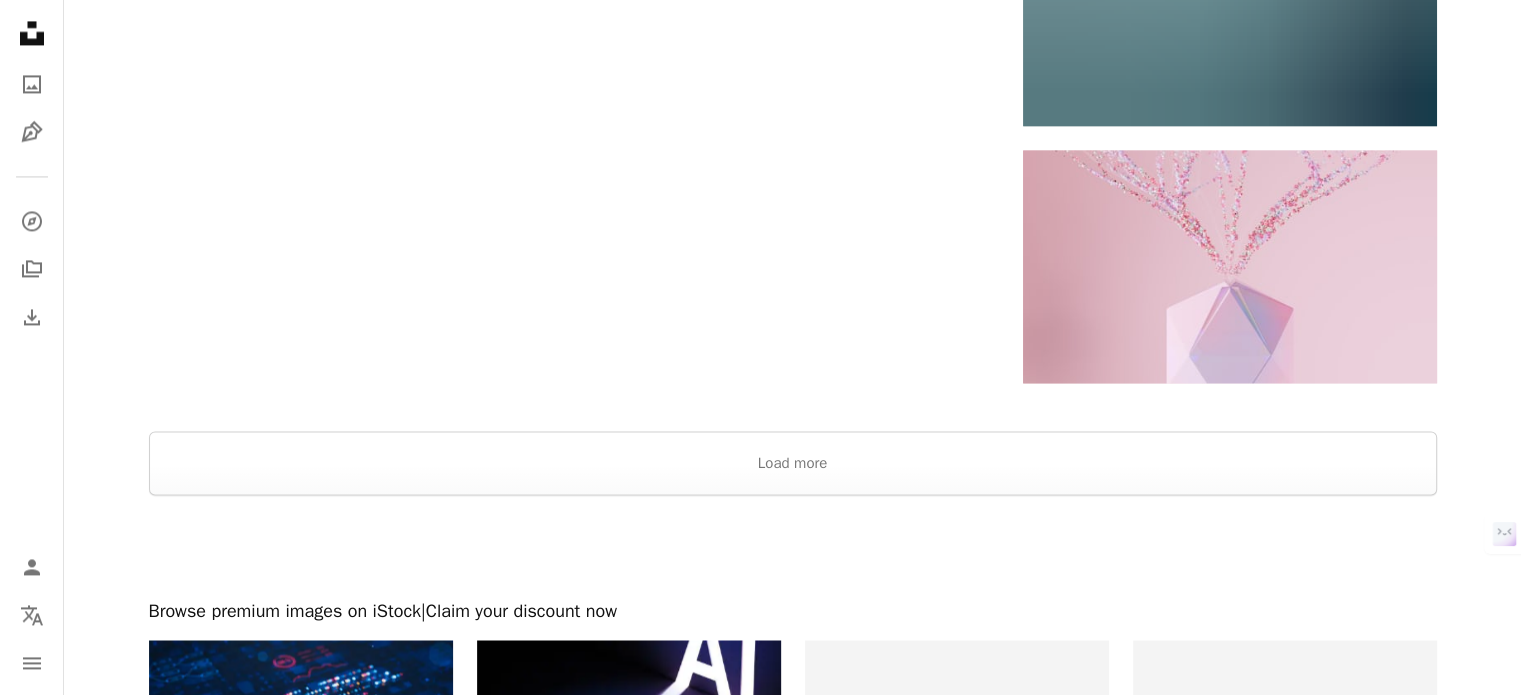 scroll, scrollTop: 3200, scrollLeft: 0, axis: vertical 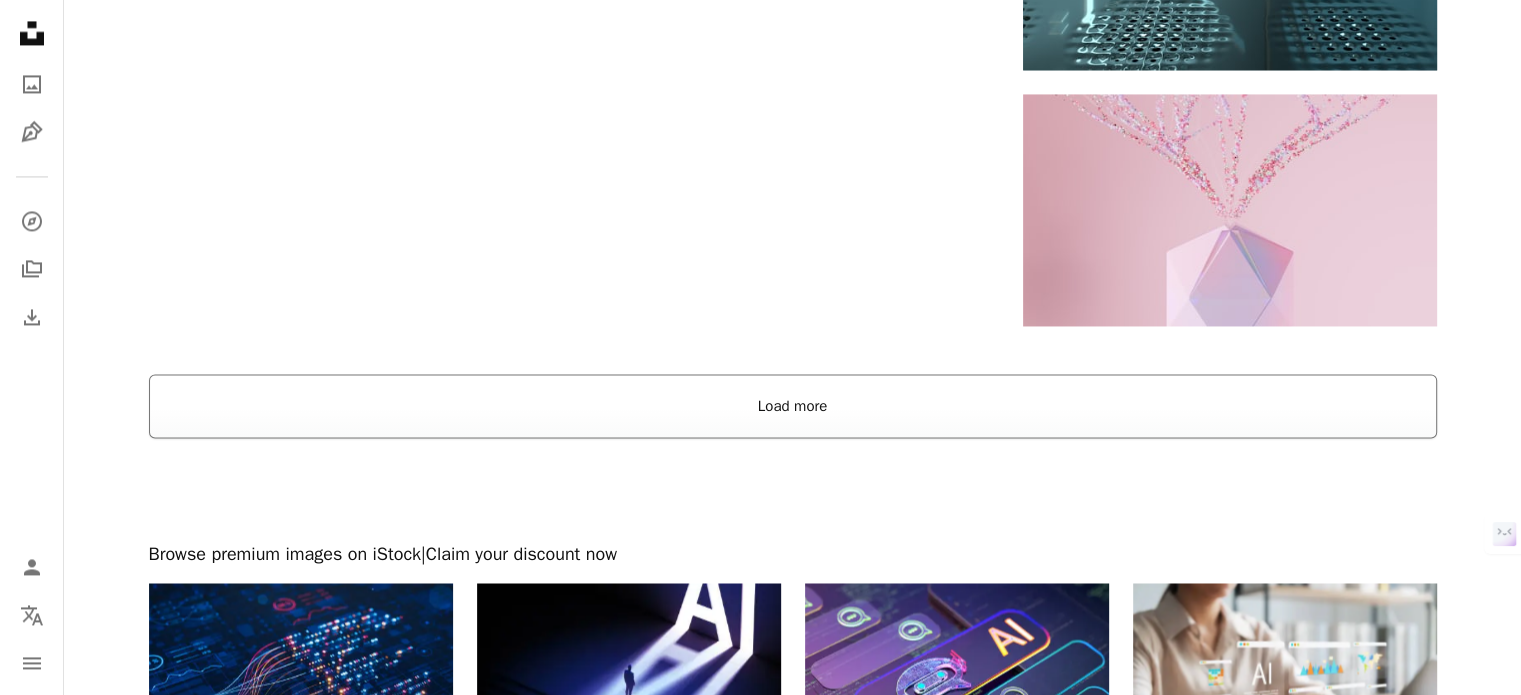 click on "Load more" at bounding box center (793, 406) 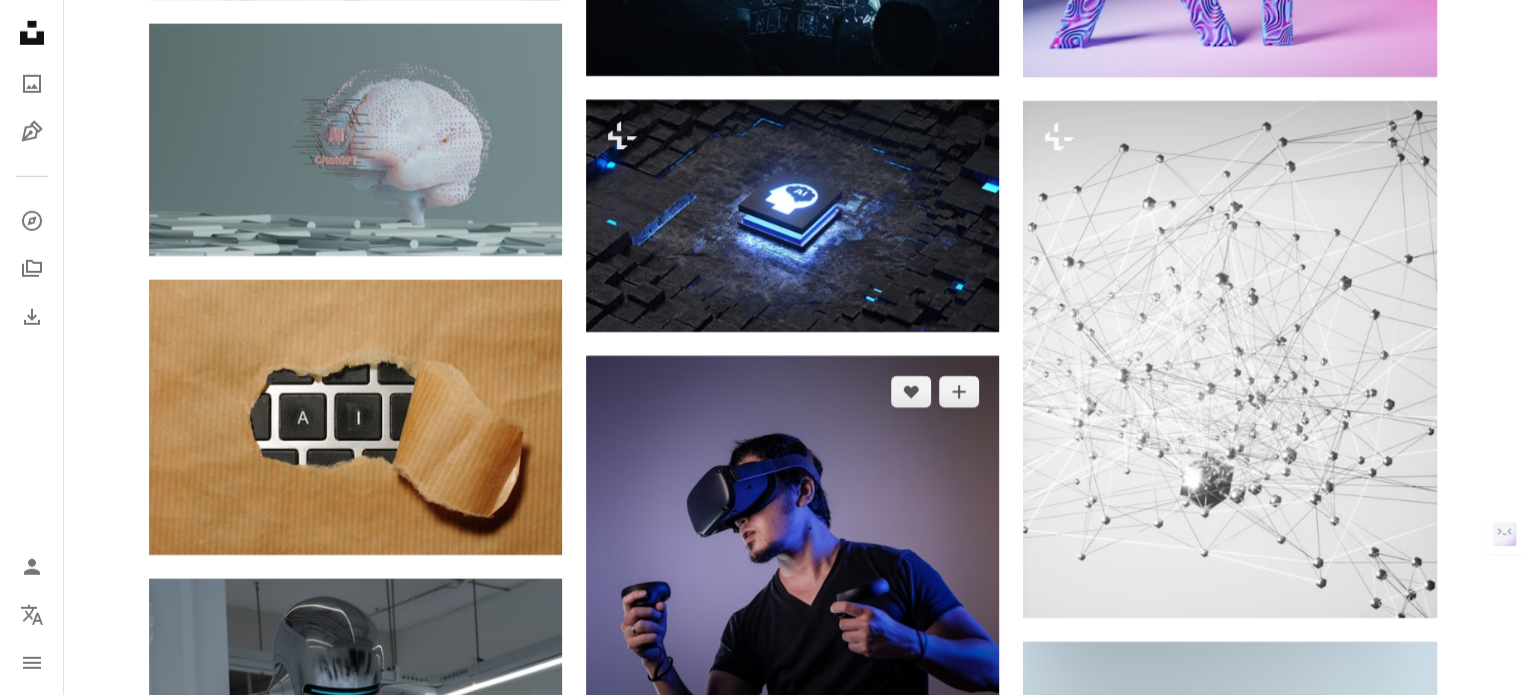 scroll, scrollTop: 6000, scrollLeft: 0, axis: vertical 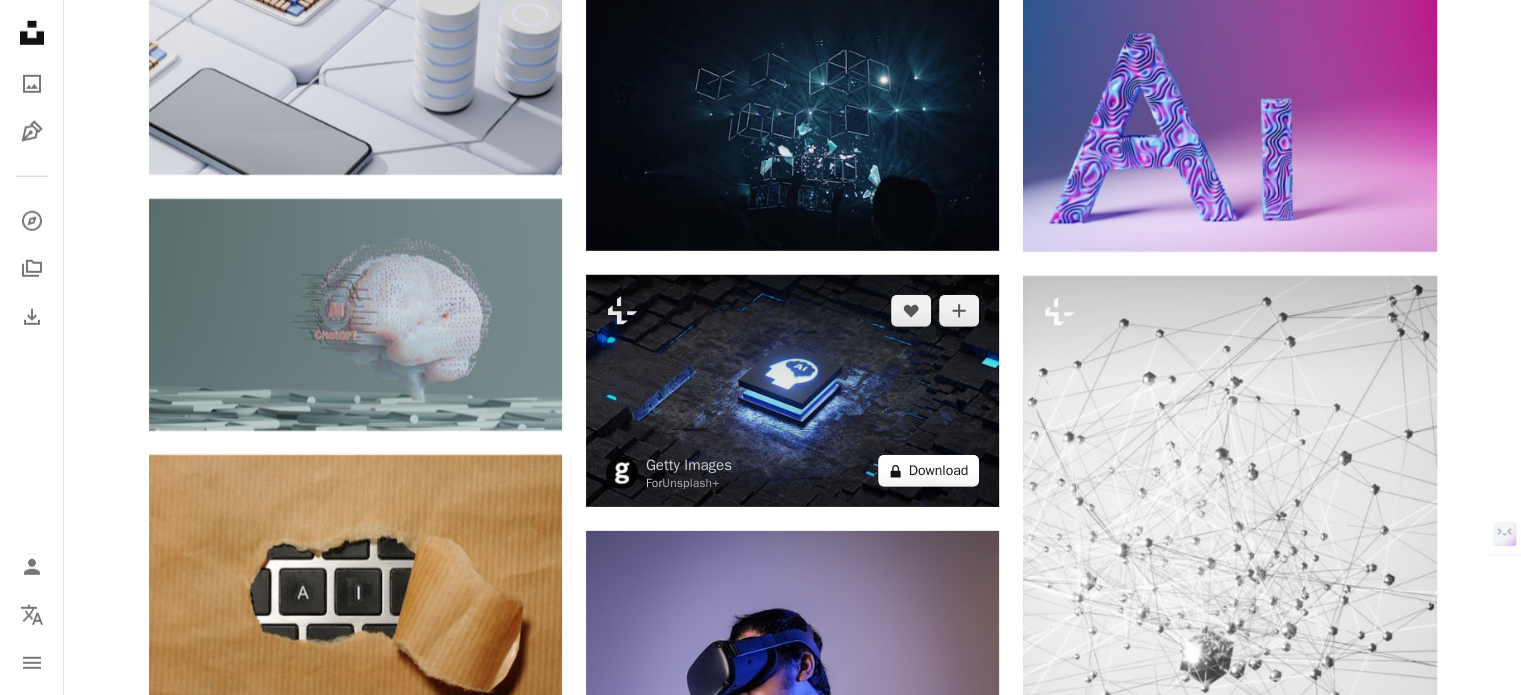 click on "A lock Download" at bounding box center (929, 471) 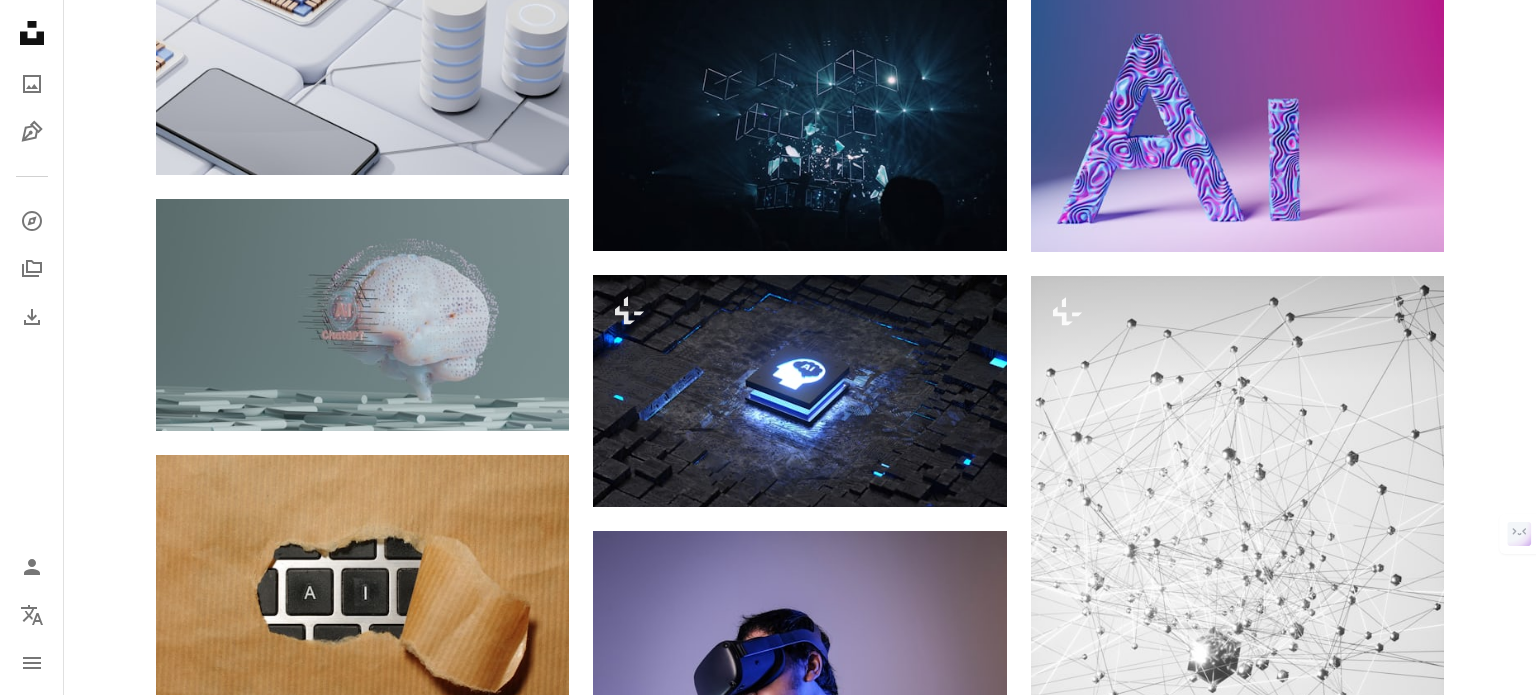 click on "An X shape Premium, ready to use images. Get unlimited access. A plus sign Members-only content added monthly A plus sign Unlimited royalty-free downloads A plus sign Illustrations  New A plus sign Enhanced legal protections yearly 62%  off monthly $16   $6 USD per month * Get  Unsplash+ * When paid annually, billed upfront  $72 Taxes where applicable. Renews automatically. Cancel anytime." at bounding box center [768, 5727] 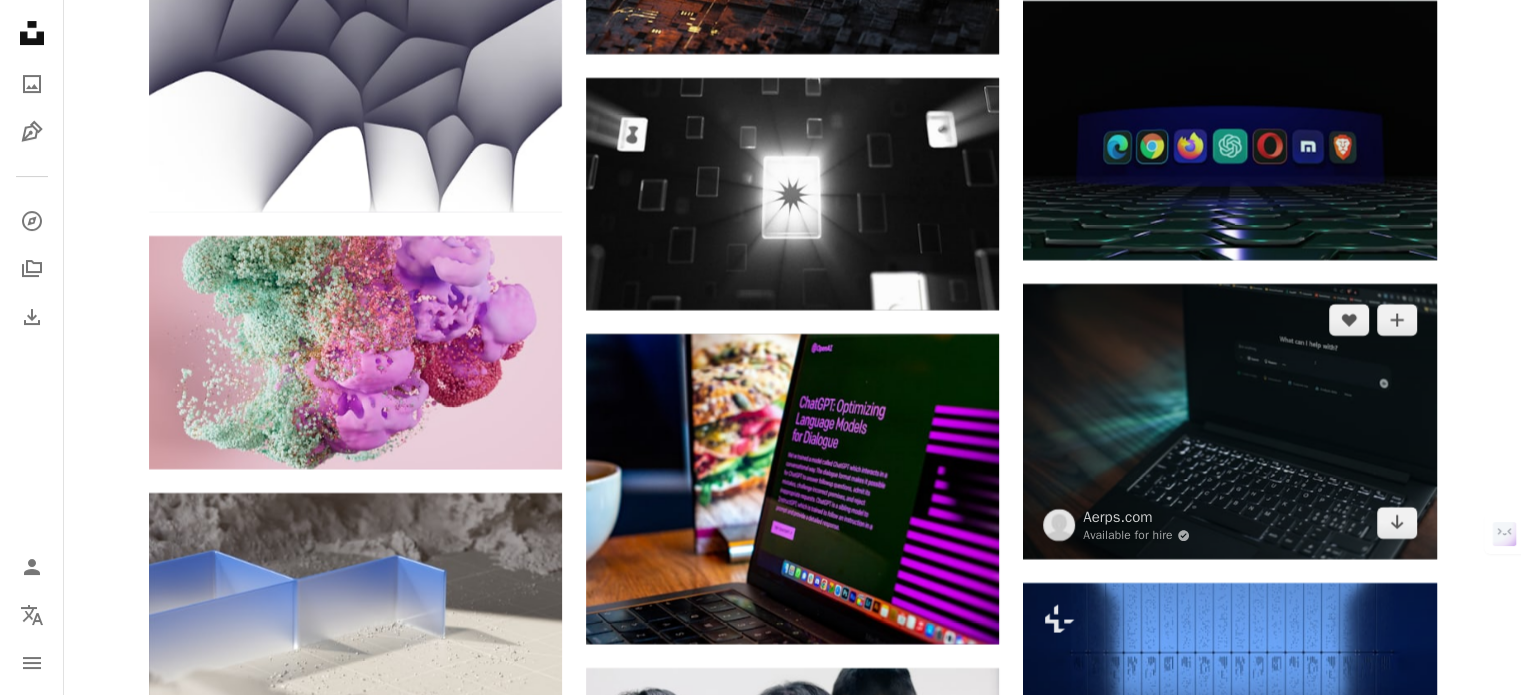 scroll, scrollTop: 15733, scrollLeft: 0, axis: vertical 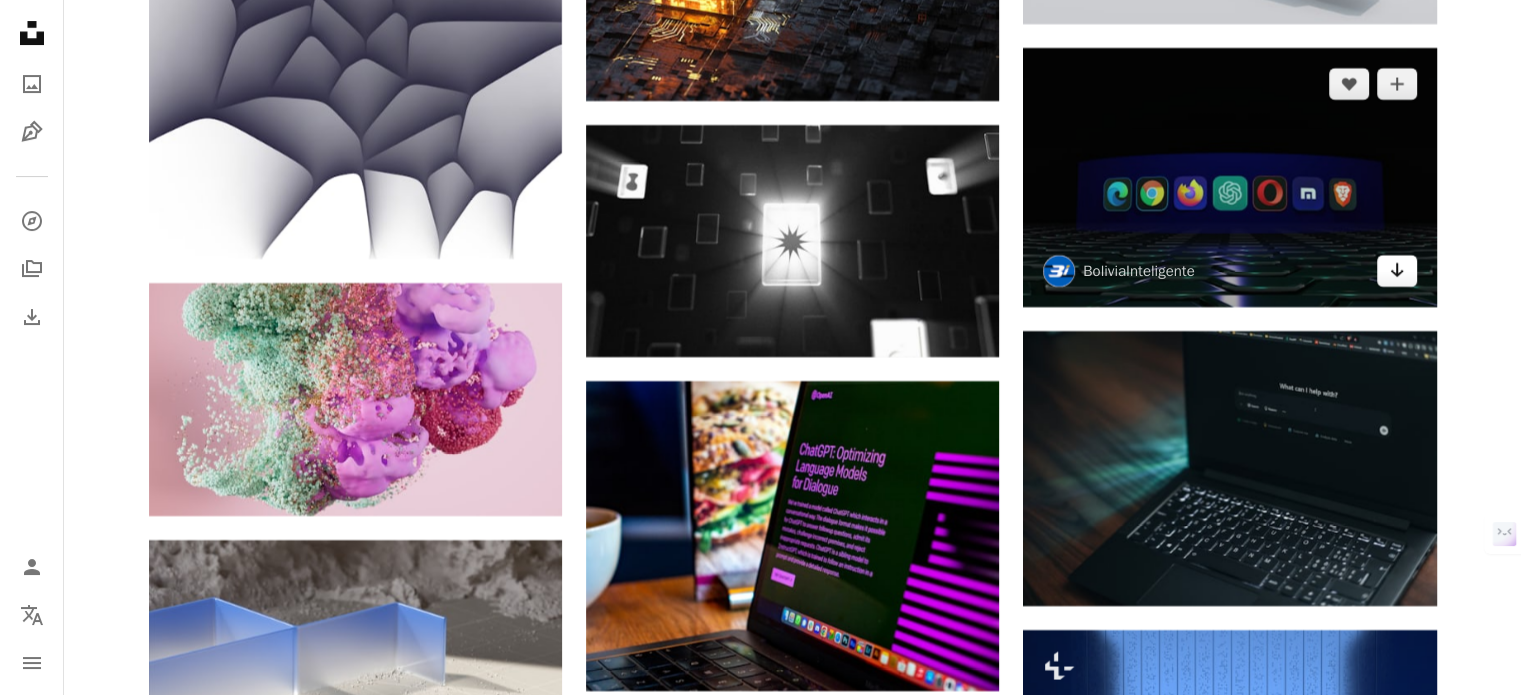 click on "Arrow pointing down" 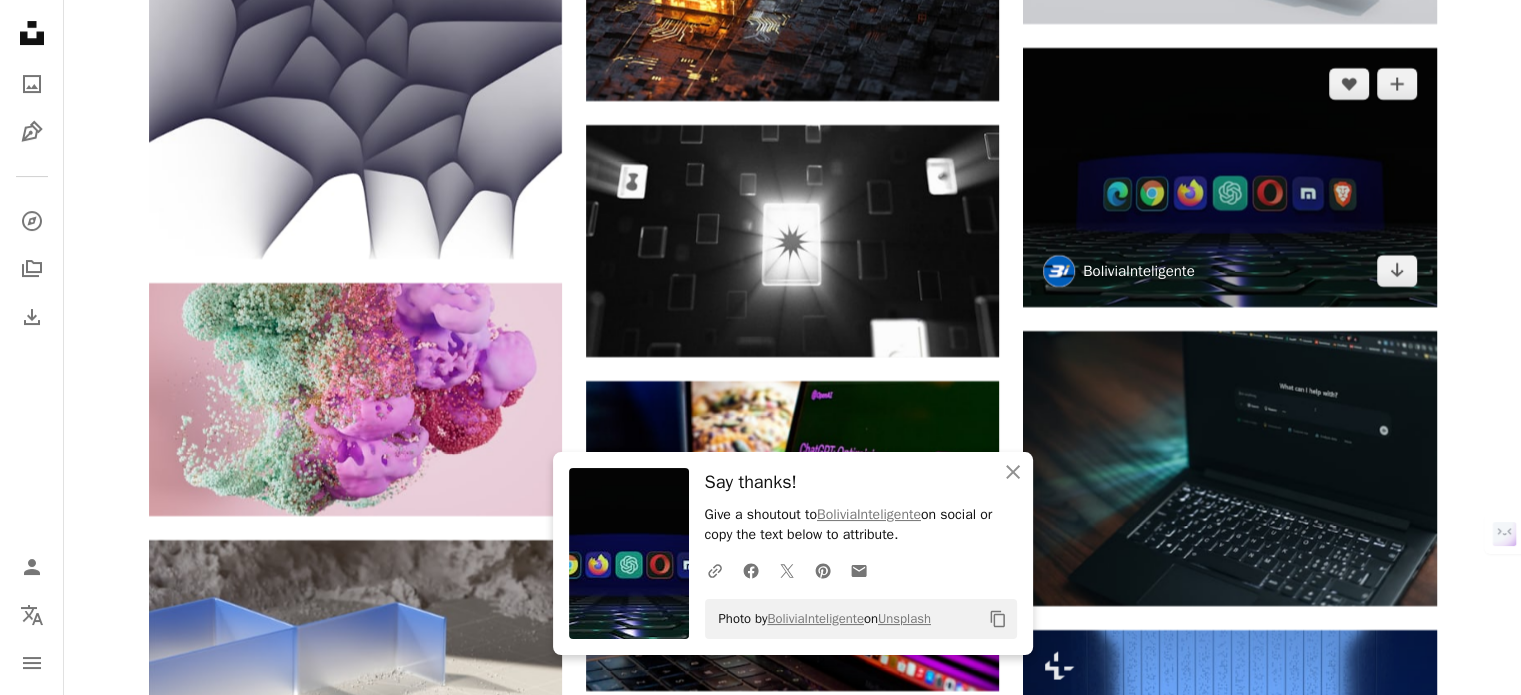 click on "BoliviaInteligente" at bounding box center [1138, 271] 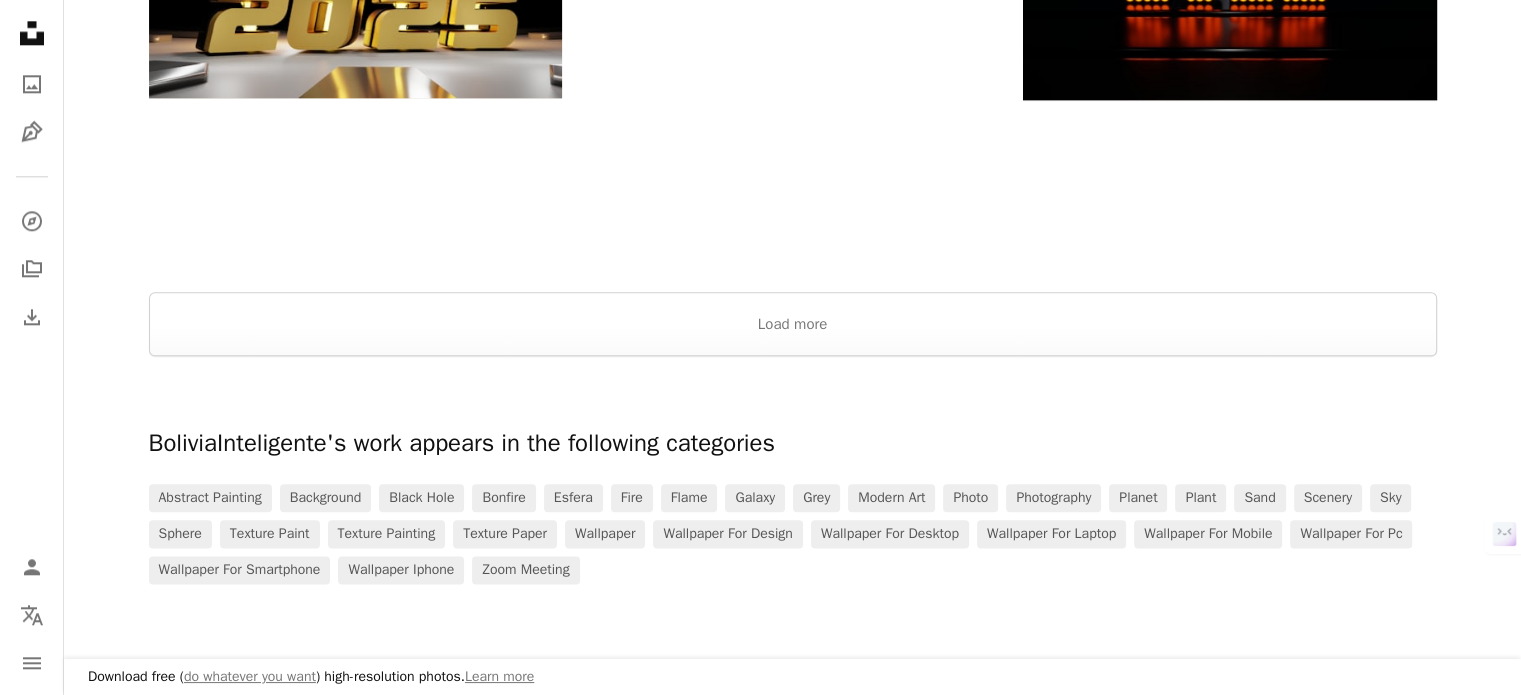 scroll, scrollTop: 2332, scrollLeft: 0, axis: vertical 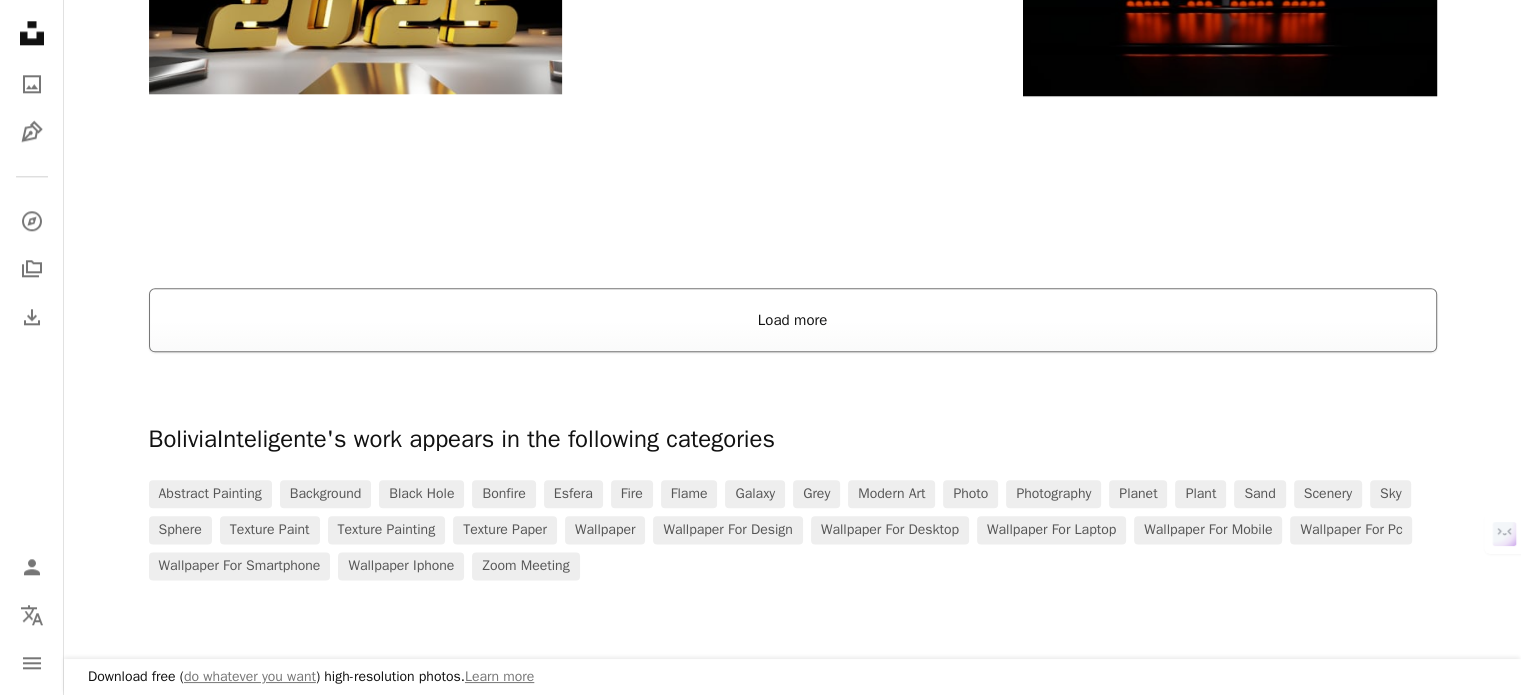 click on "Load more" at bounding box center (793, 320) 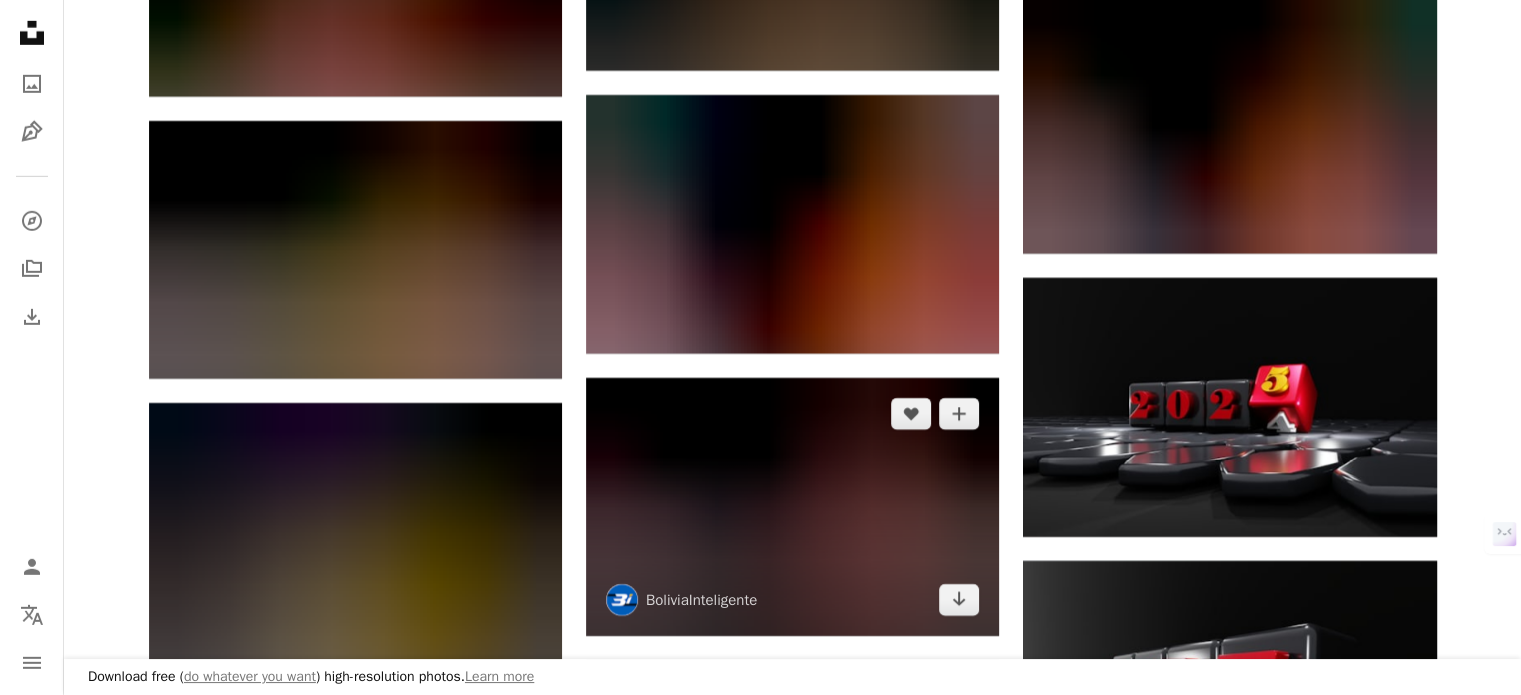 scroll, scrollTop: 12598, scrollLeft: 0, axis: vertical 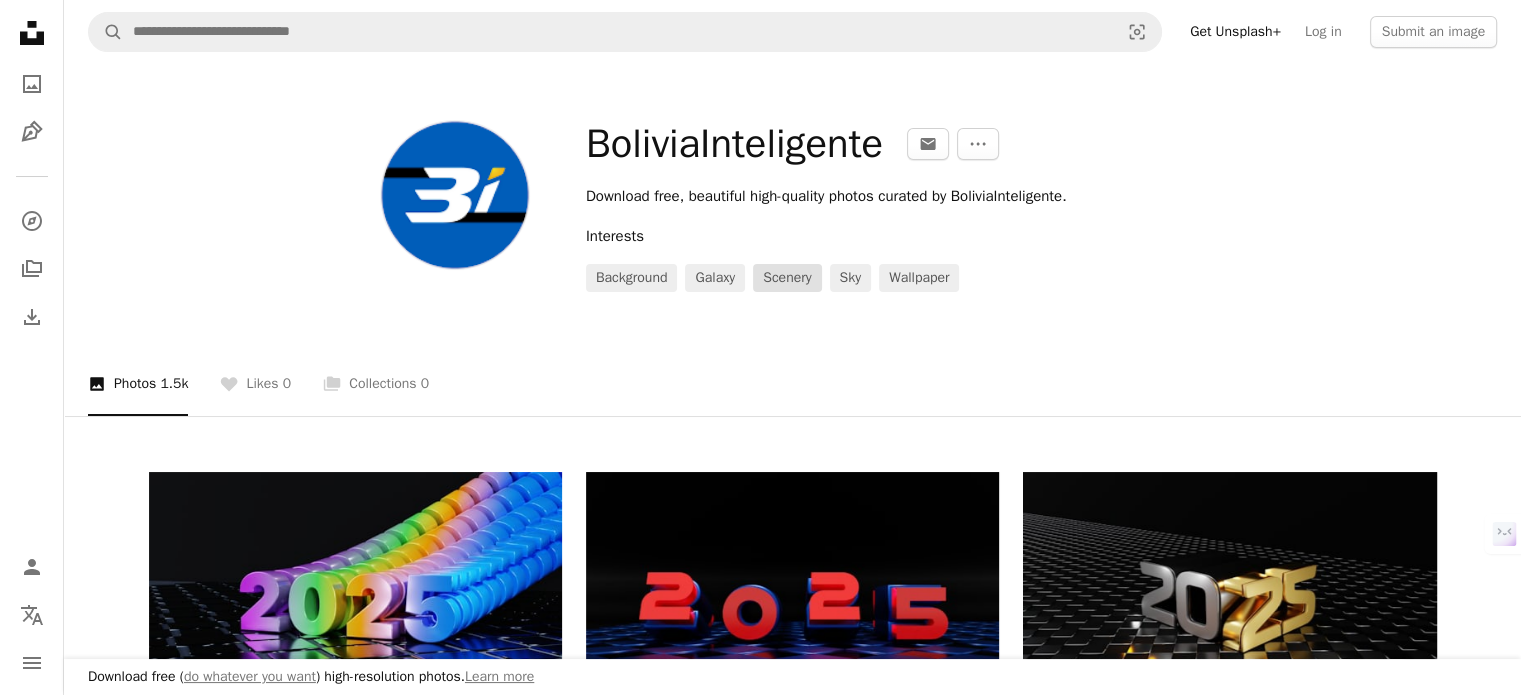 click on "scenery" at bounding box center (787, 278) 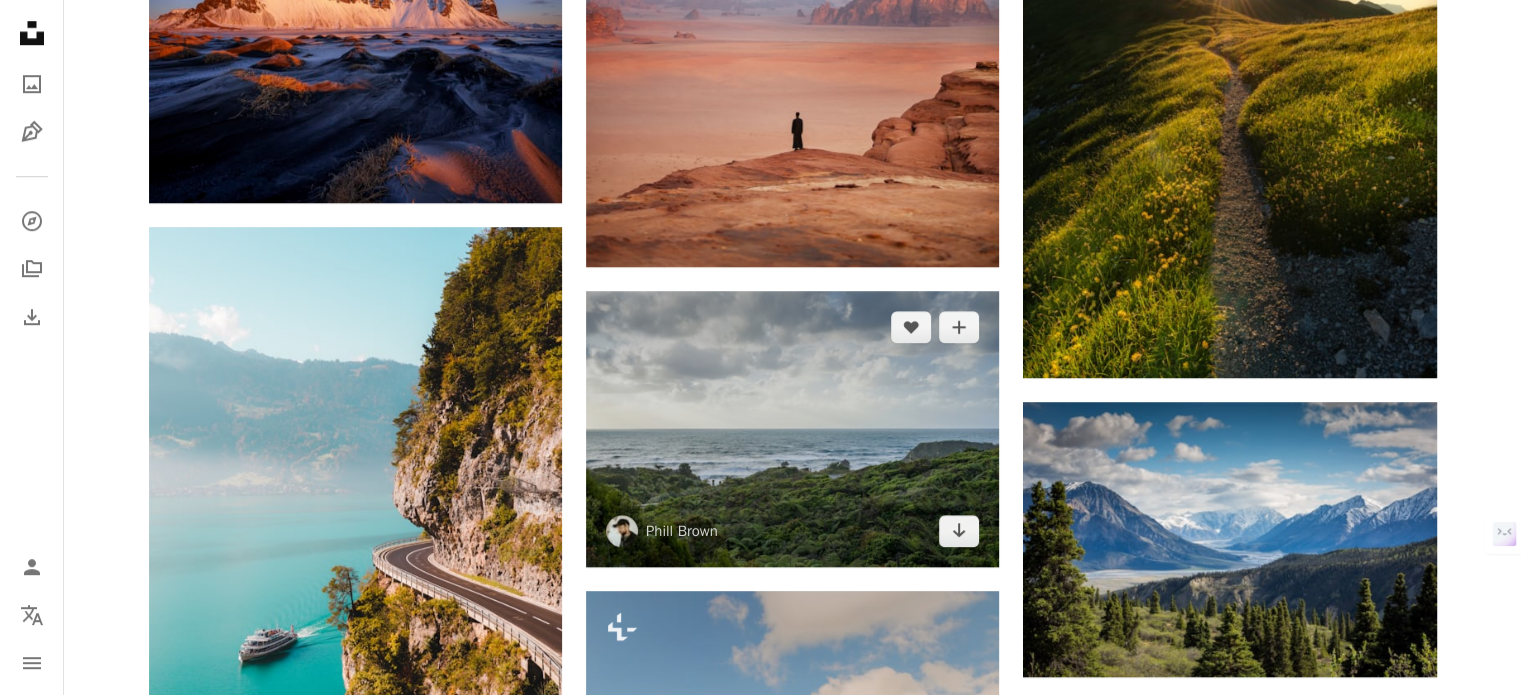 scroll, scrollTop: 1600, scrollLeft: 0, axis: vertical 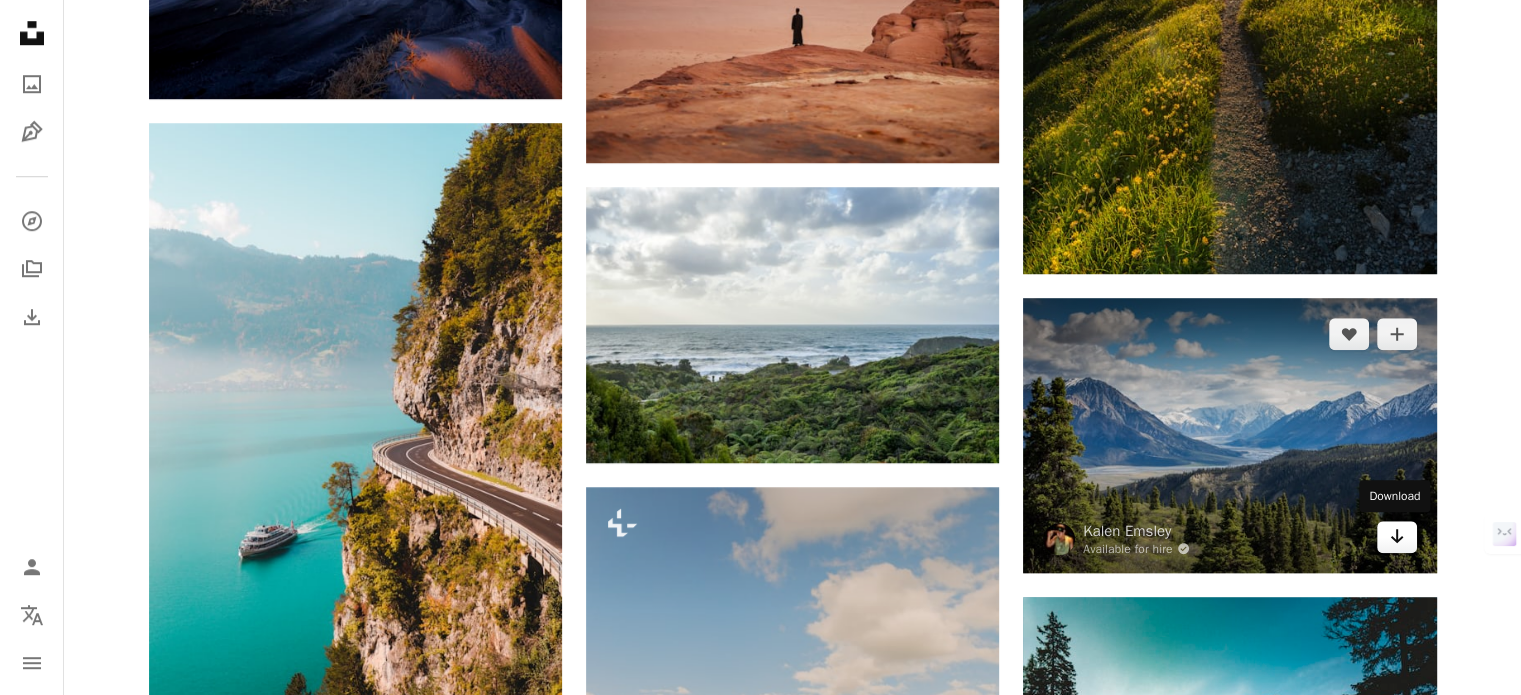 click on "Arrow pointing down" 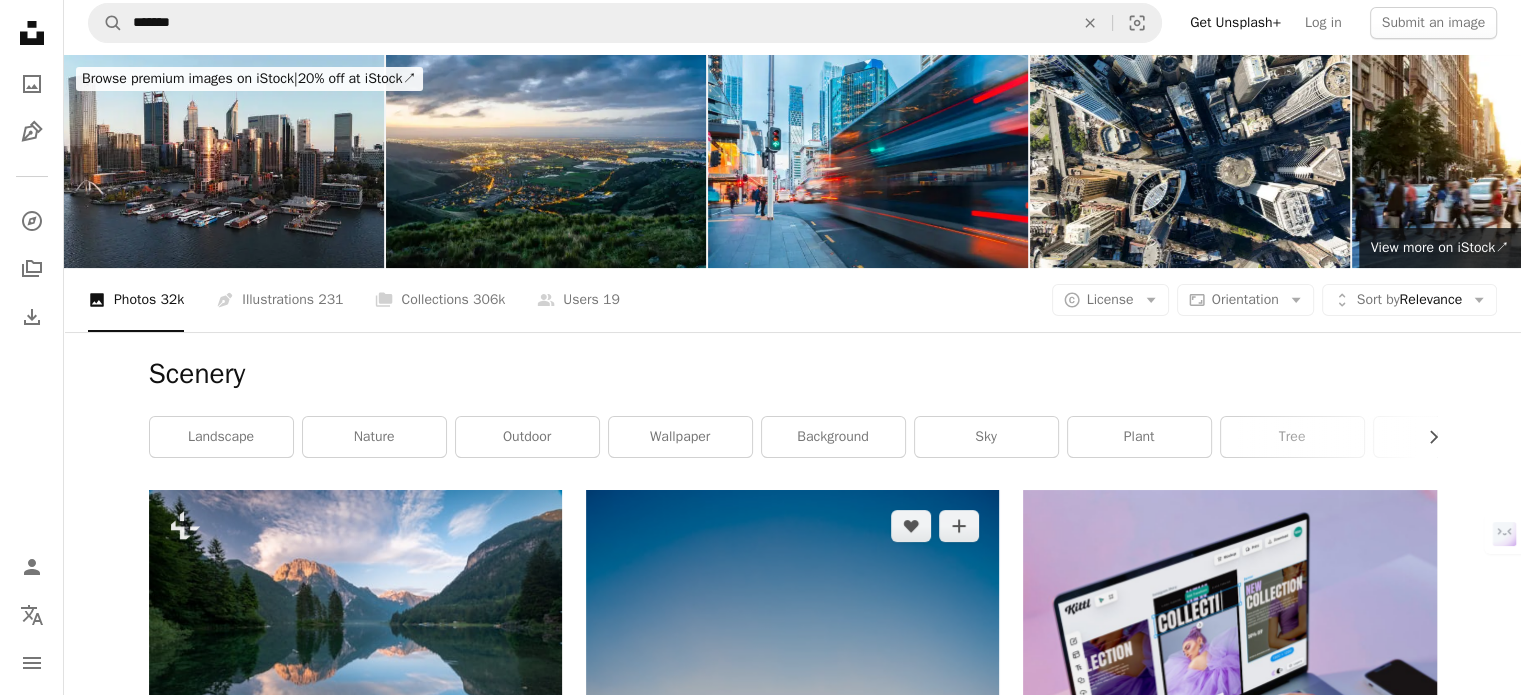 scroll, scrollTop: 0, scrollLeft: 0, axis: both 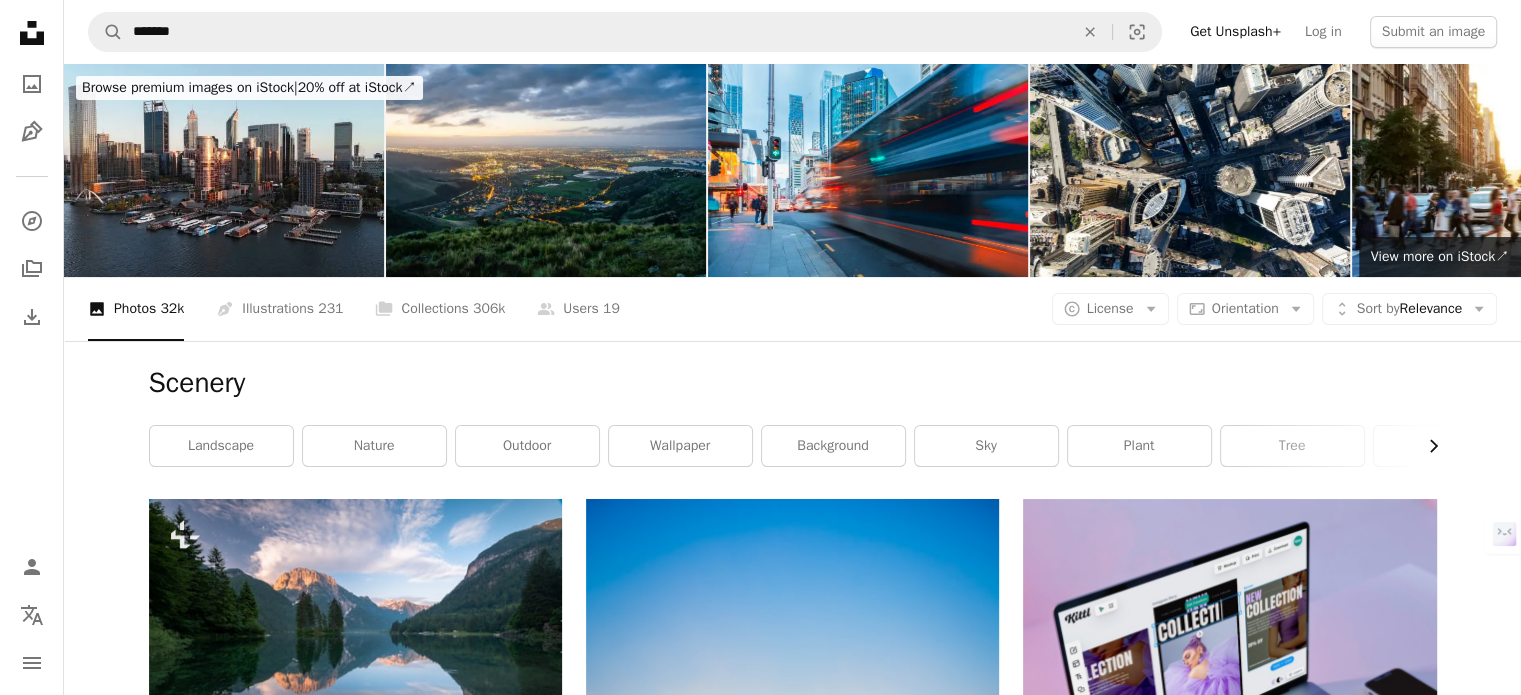 click on "Chevron right" 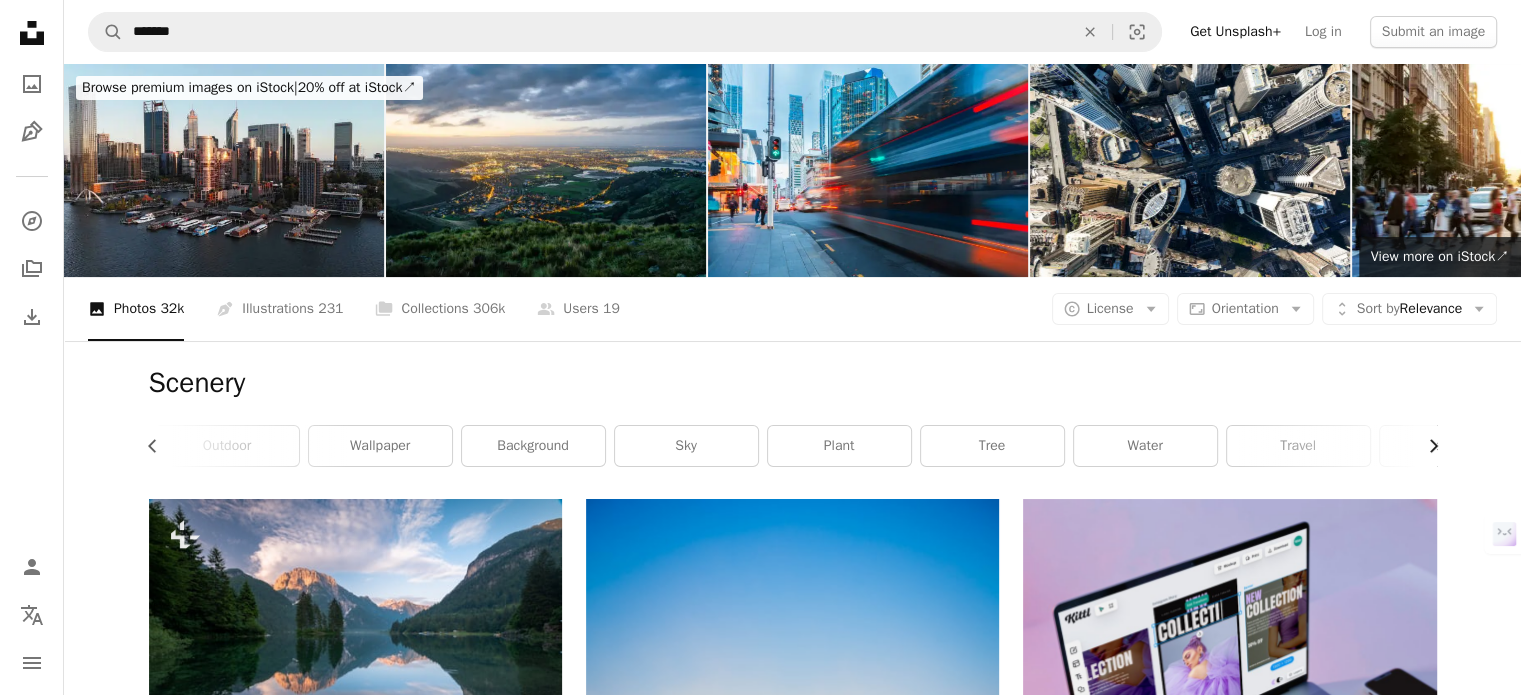 click on "Chevron right" 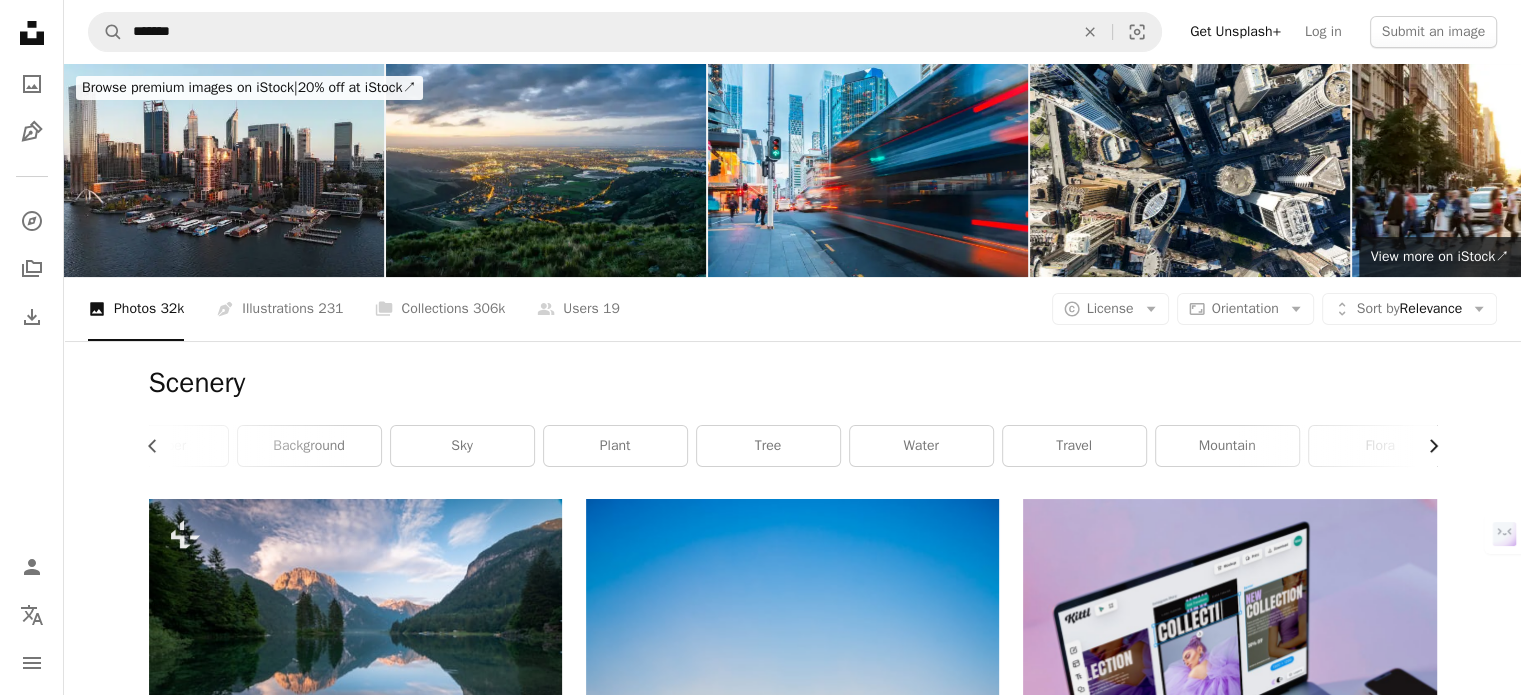 scroll, scrollTop: 0, scrollLeft: 540, axis: horizontal 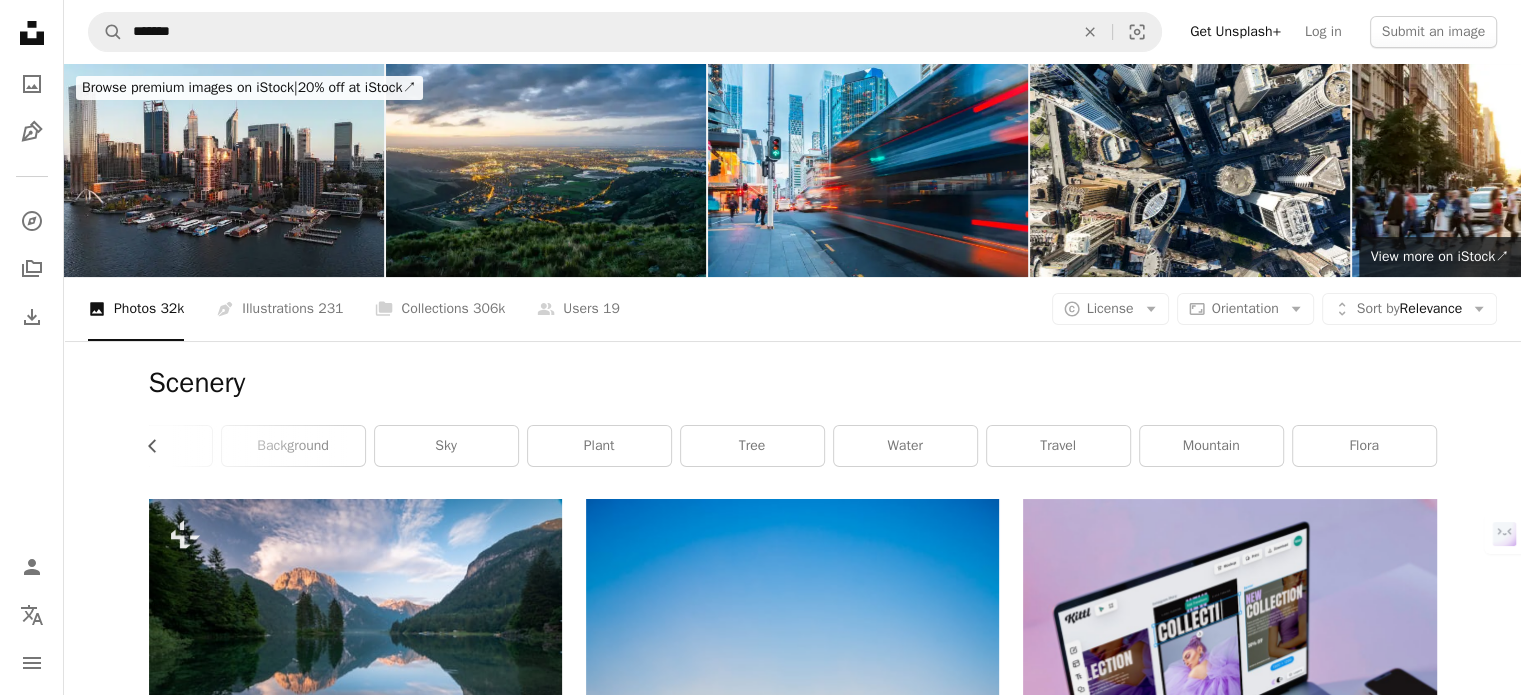 click on "flora" at bounding box center [1364, 446] 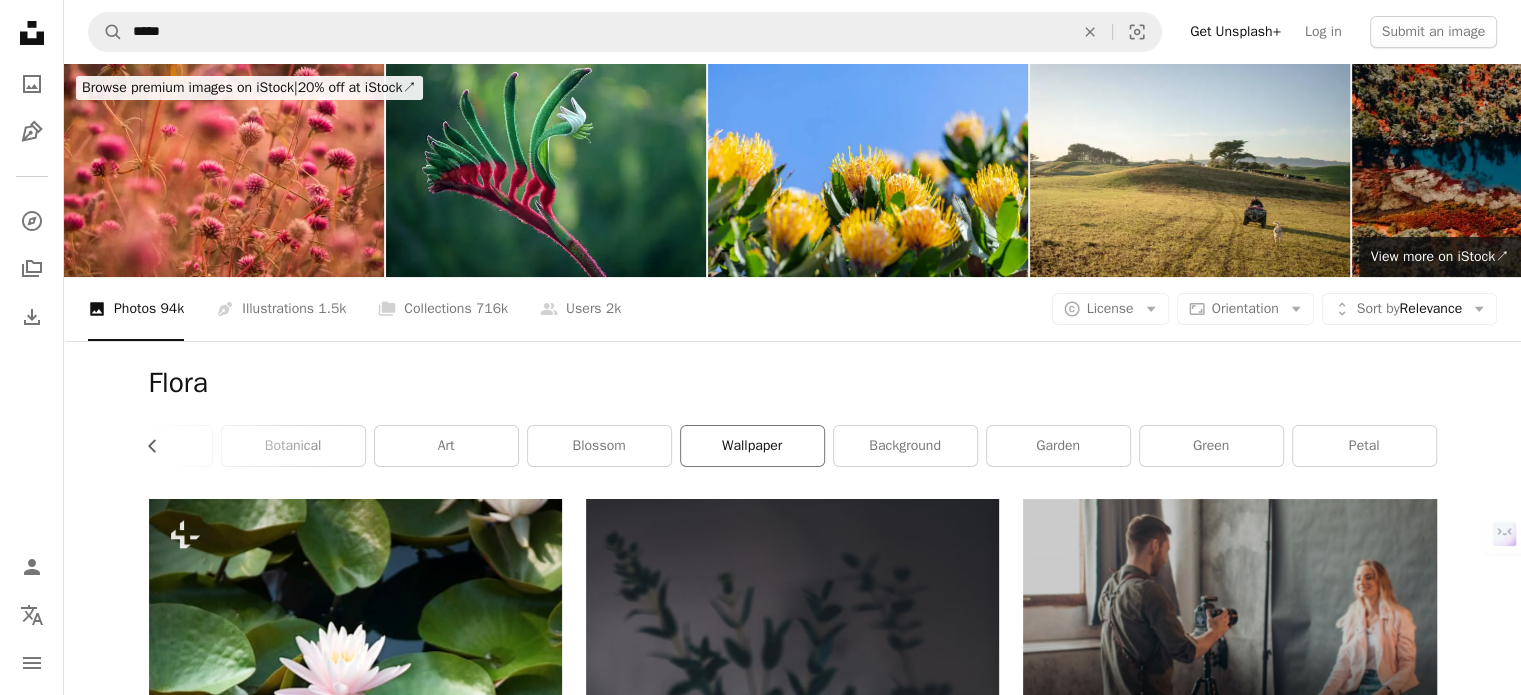 click on "wallpaper" at bounding box center (752, 446) 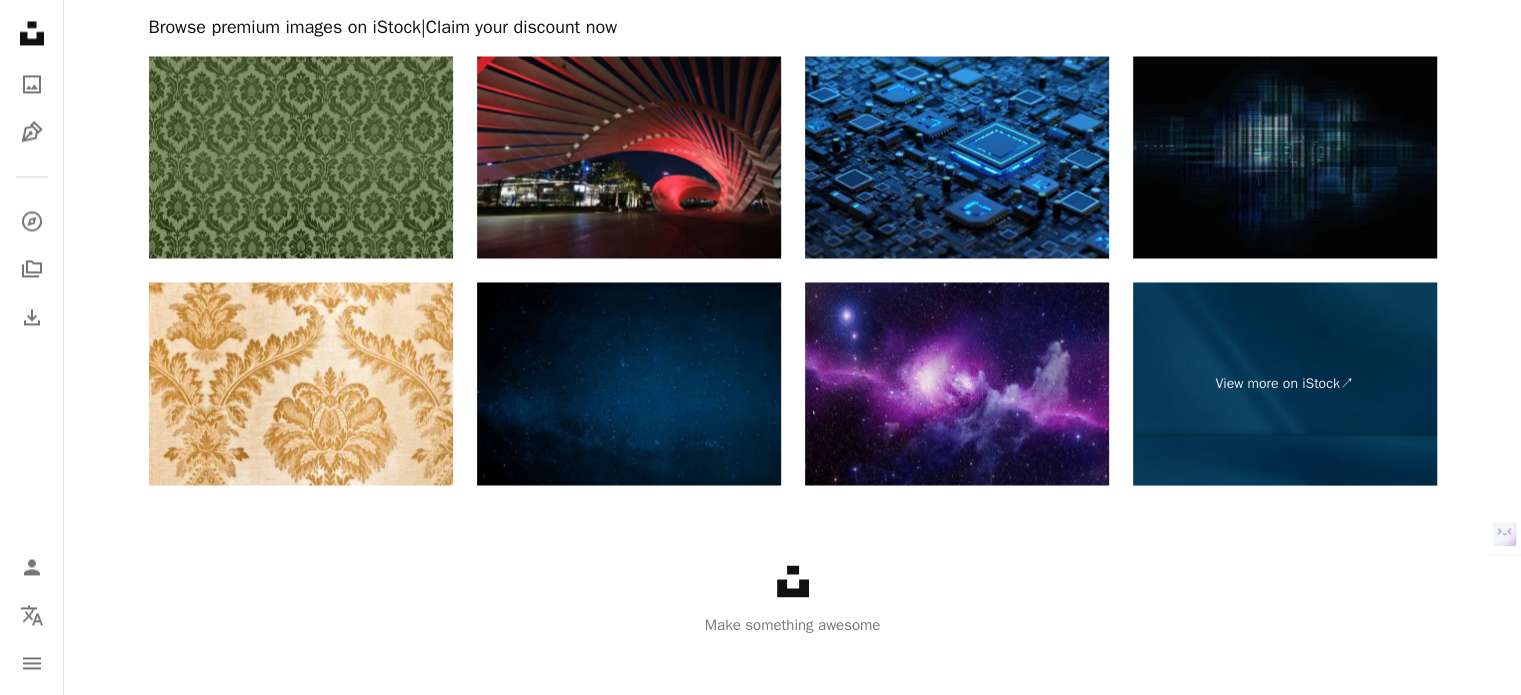 scroll, scrollTop: 3372, scrollLeft: 0, axis: vertical 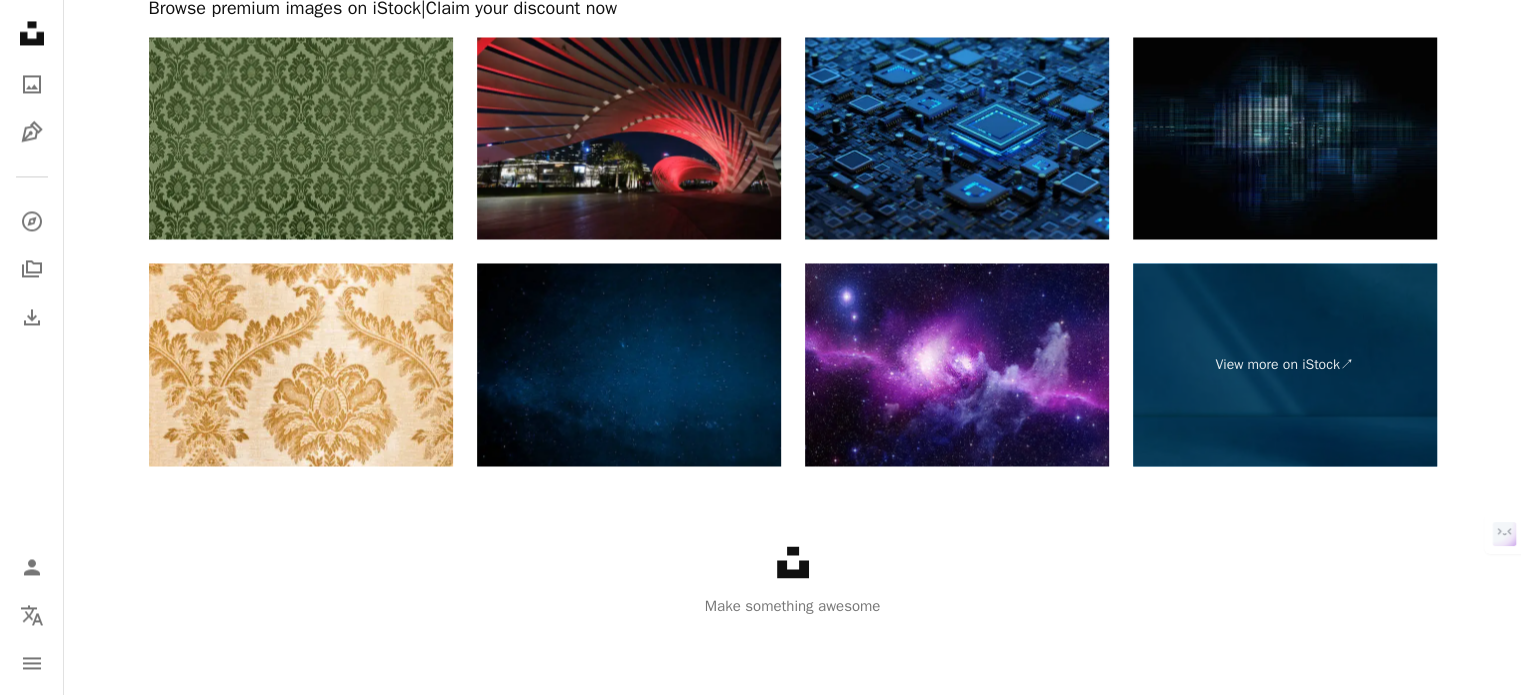 click at bounding box center [957, 138] 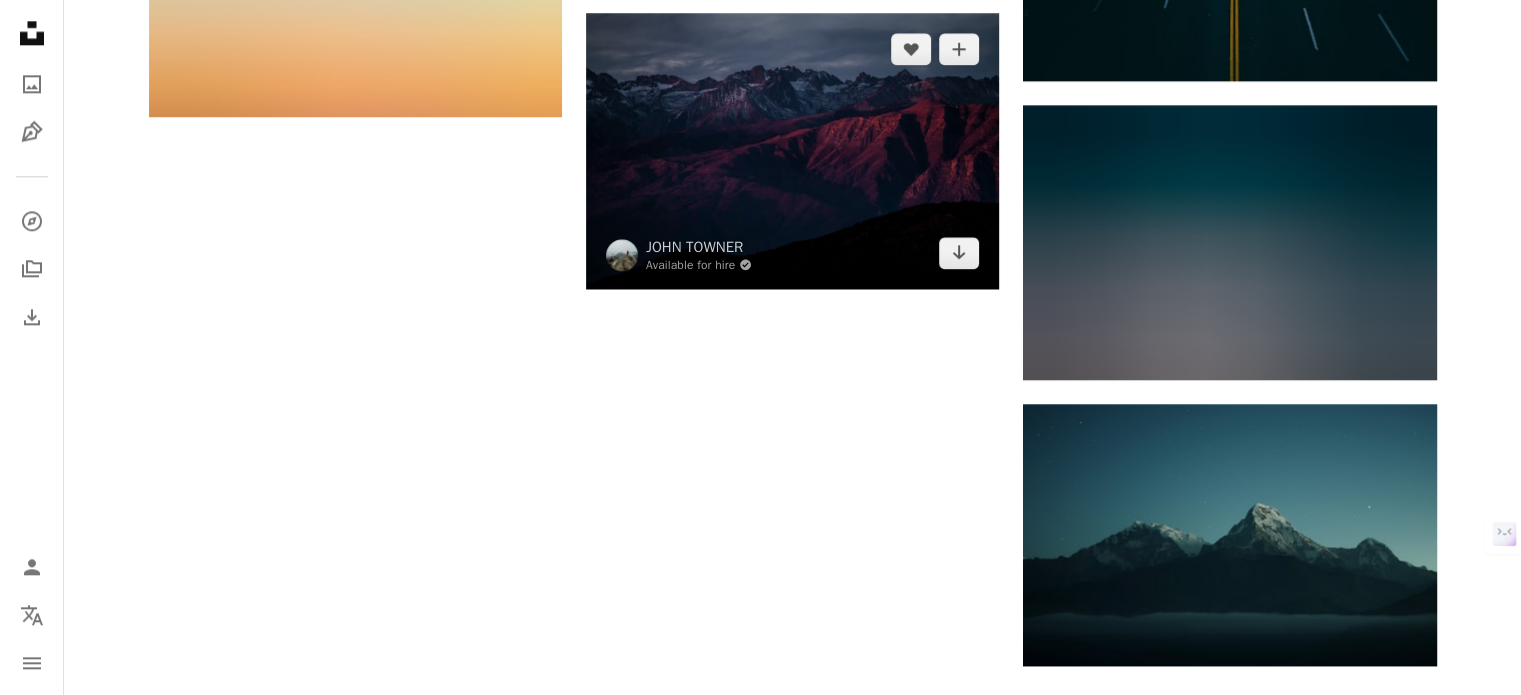 scroll, scrollTop: 2439, scrollLeft: 0, axis: vertical 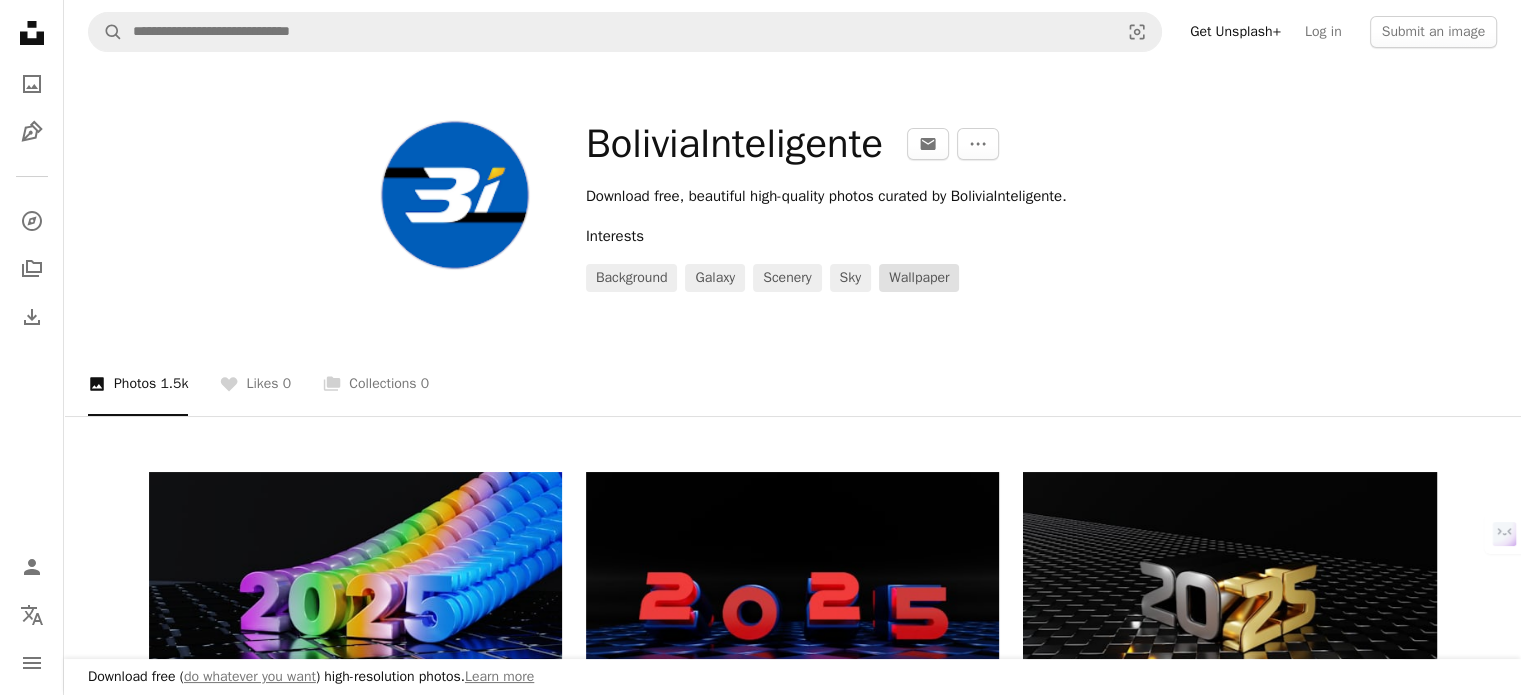 click on "wallpaper" at bounding box center (919, 278) 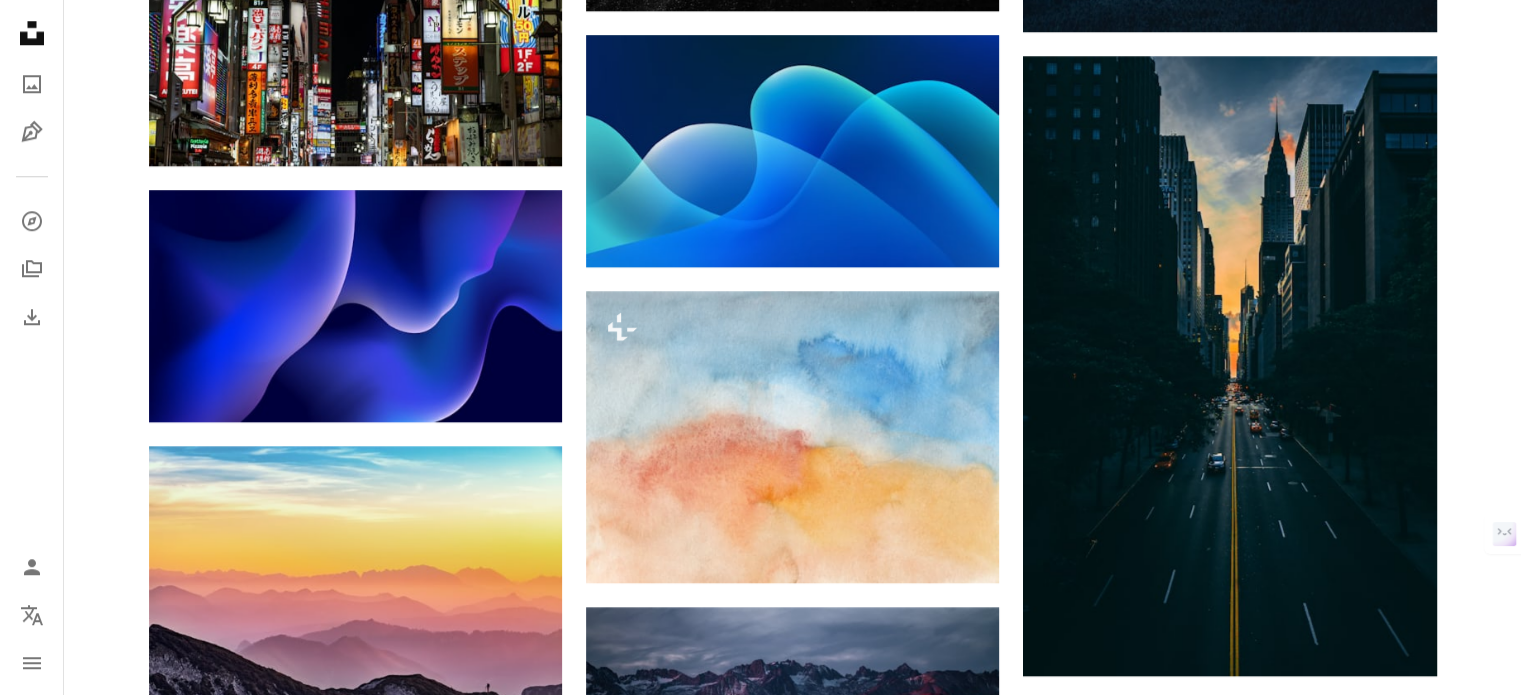 scroll, scrollTop: 1733, scrollLeft: 0, axis: vertical 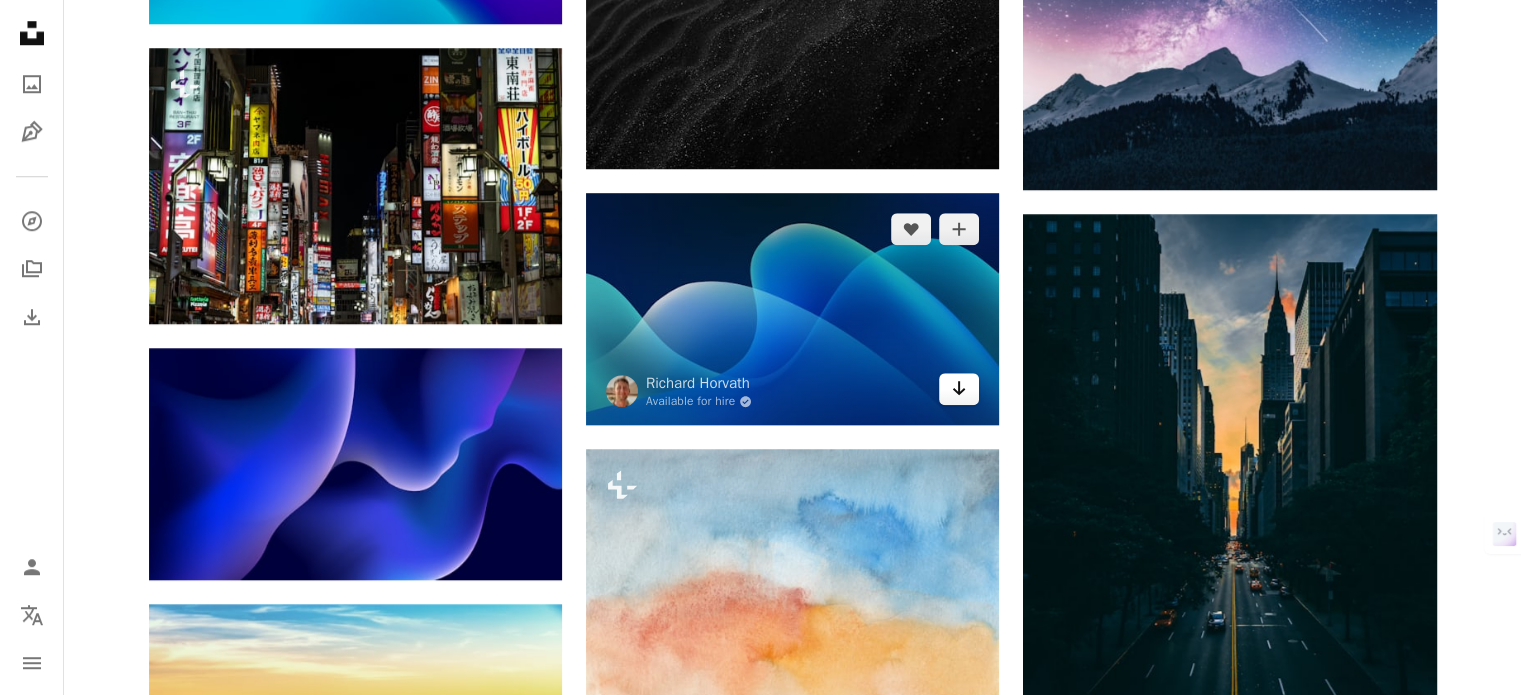 click on "Arrow pointing down" at bounding box center [959, 389] 